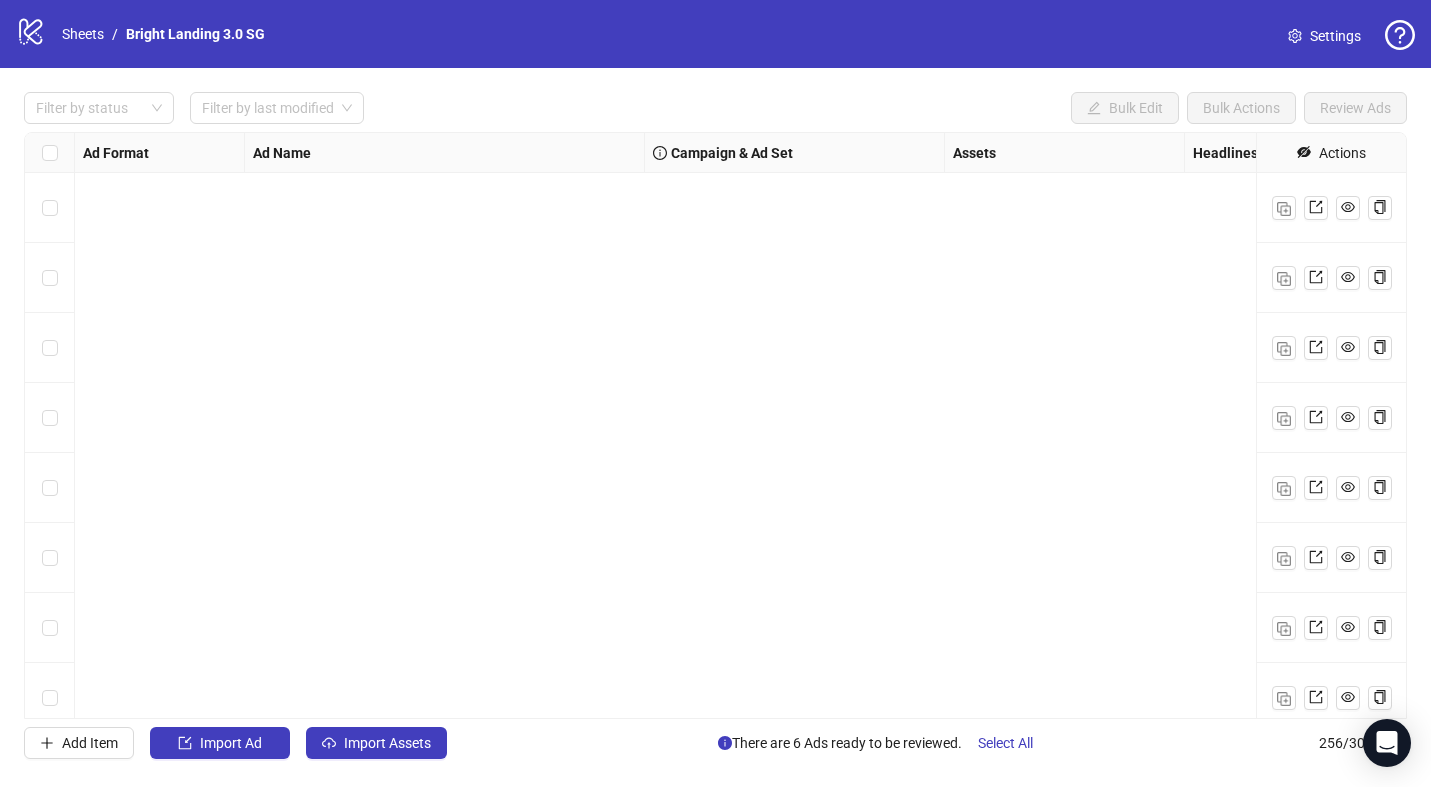 scroll, scrollTop: 0, scrollLeft: 0, axis: both 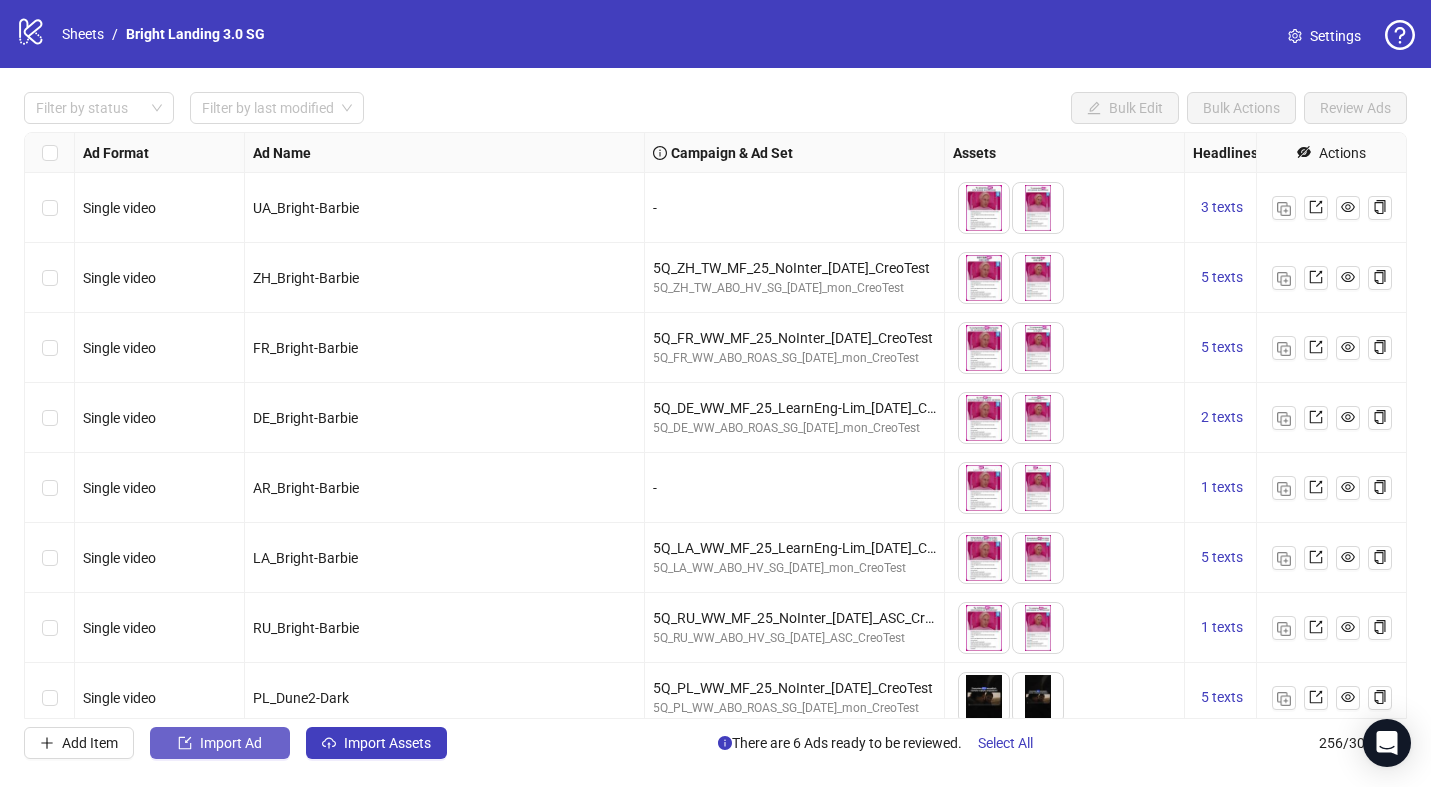 click on "Import Ad" at bounding box center [231, 743] 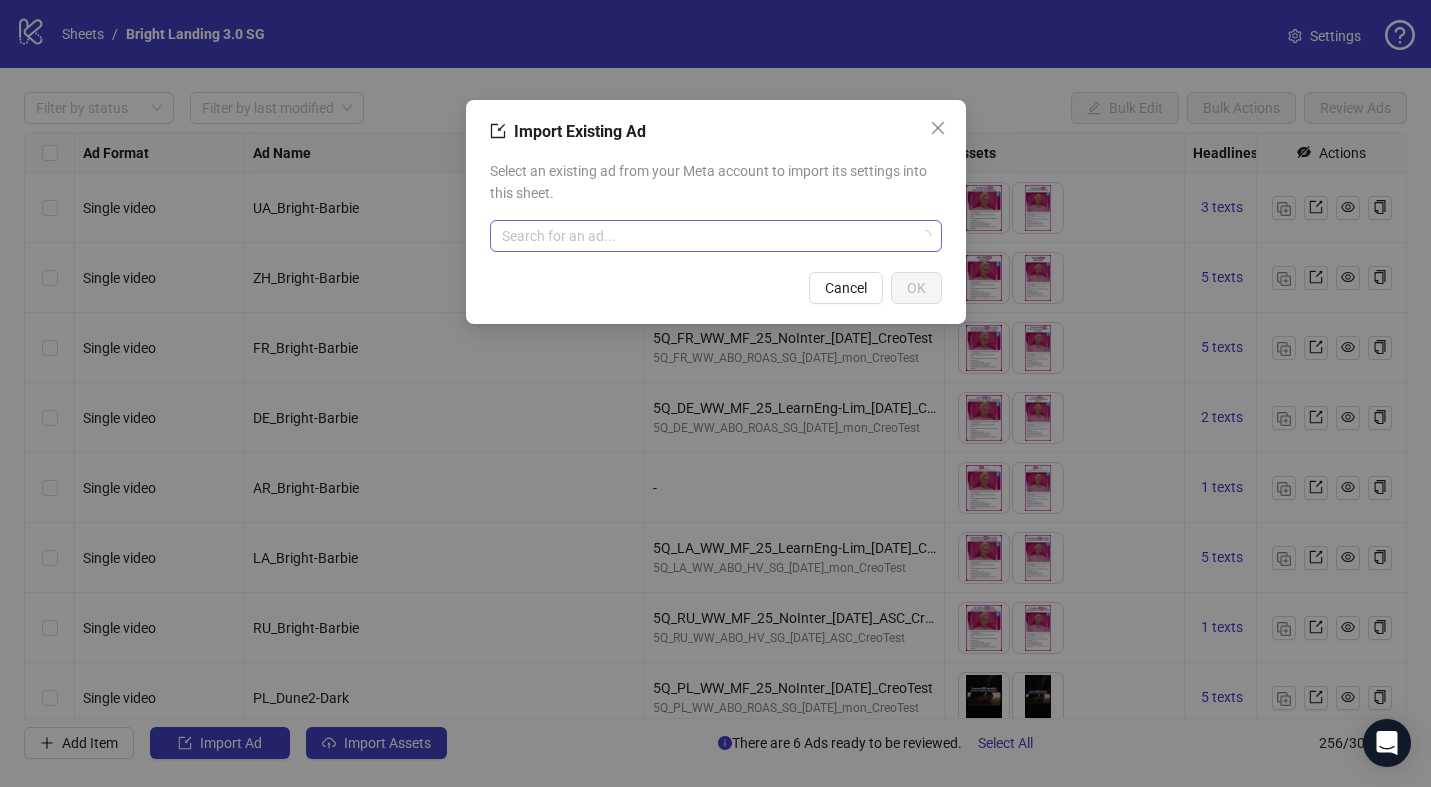 click at bounding box center (707, 236) 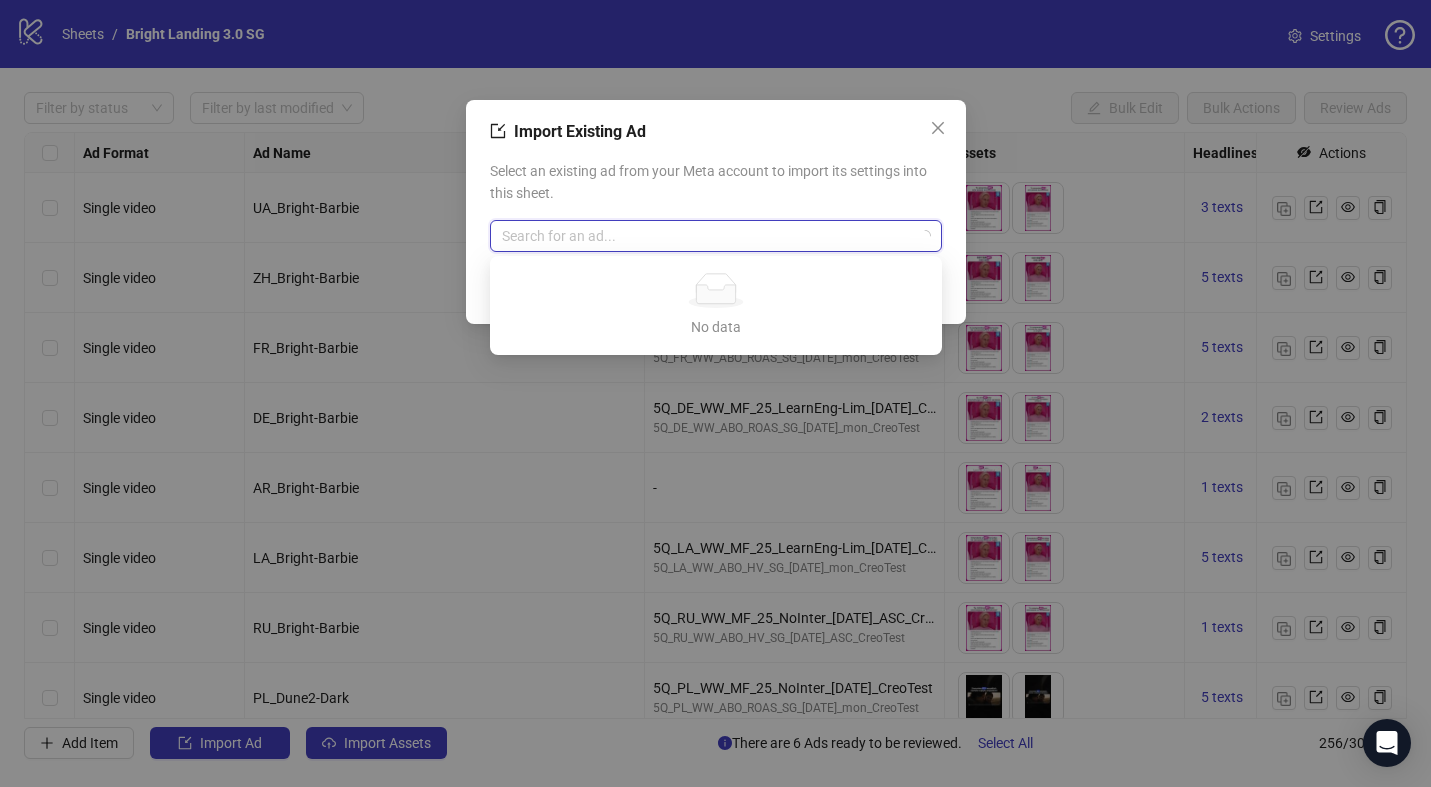 paste on "**********" 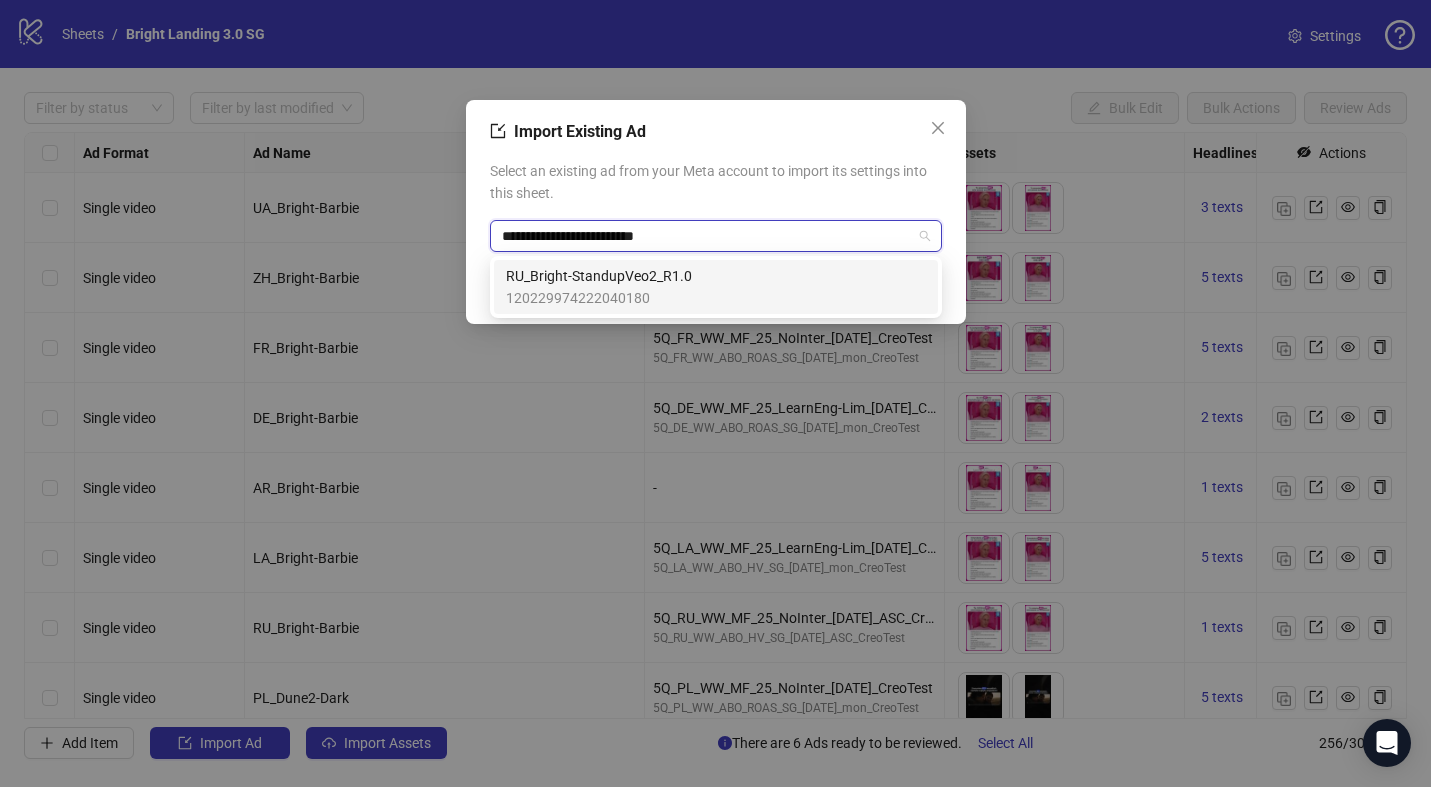 click on "RU_Bright-StandupVeo2_R1.0" at bounding box center [599, 276] 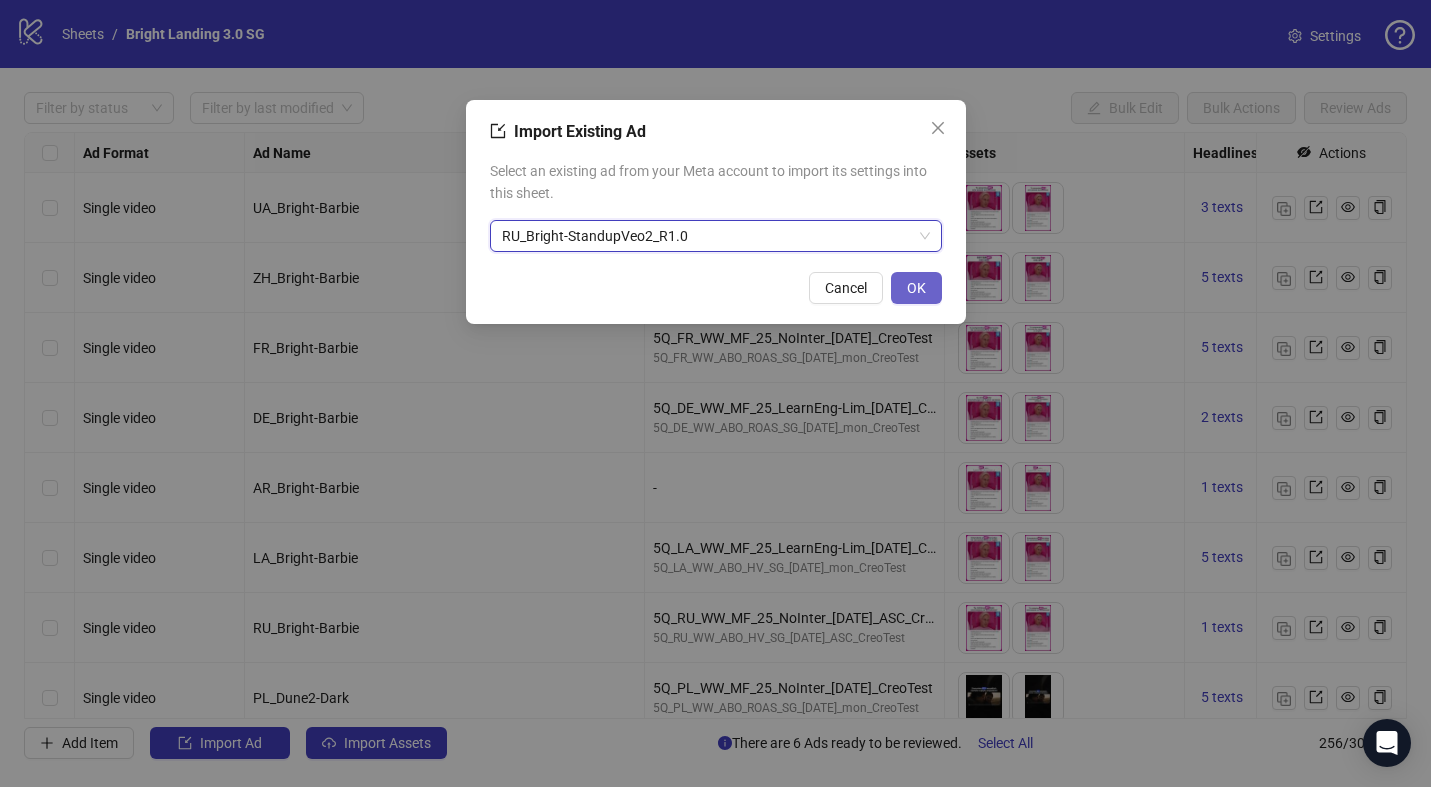 click on "OK" at bounding box center [916, 288] 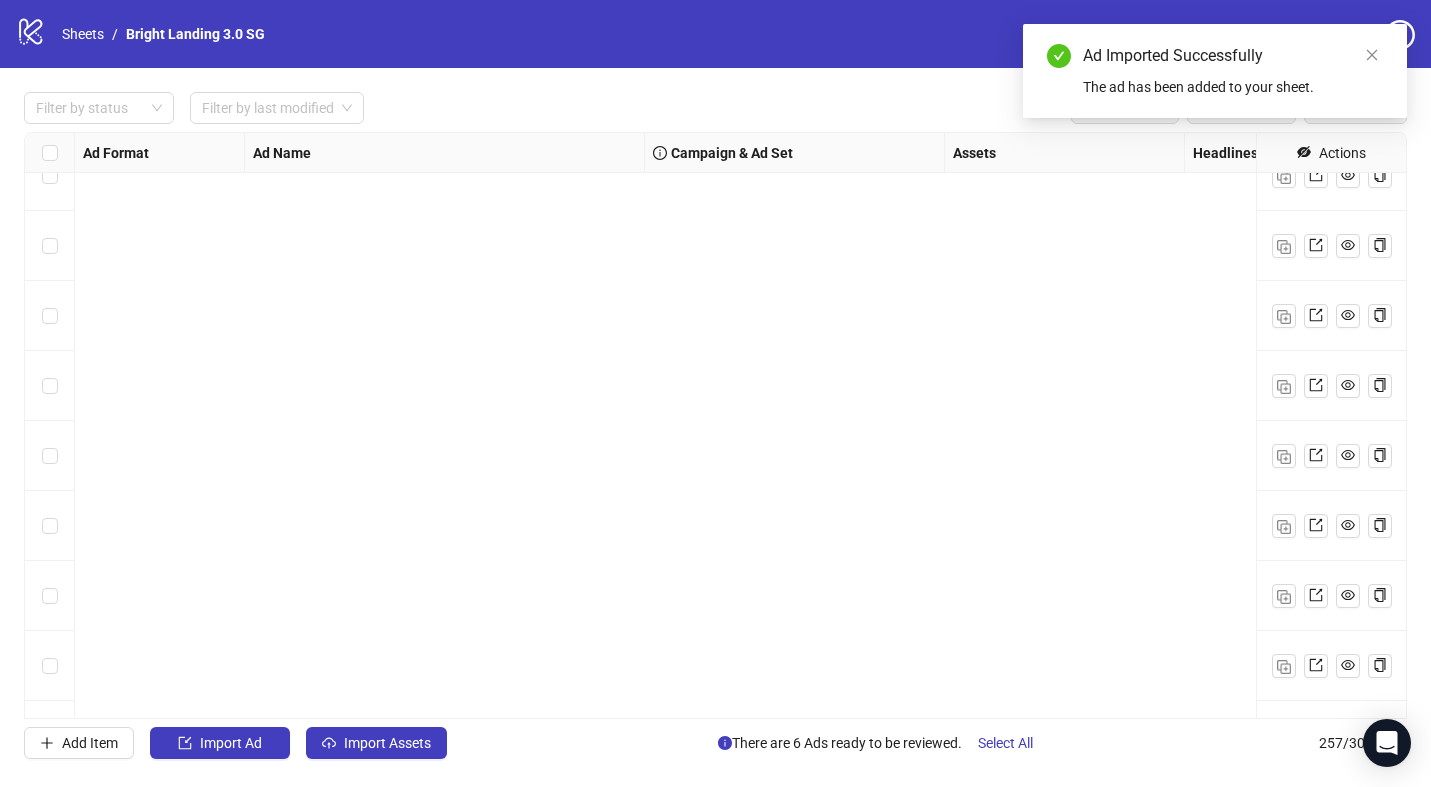 scroll, scrollTop: 17445, scrollLeft: 0, axis: vertical 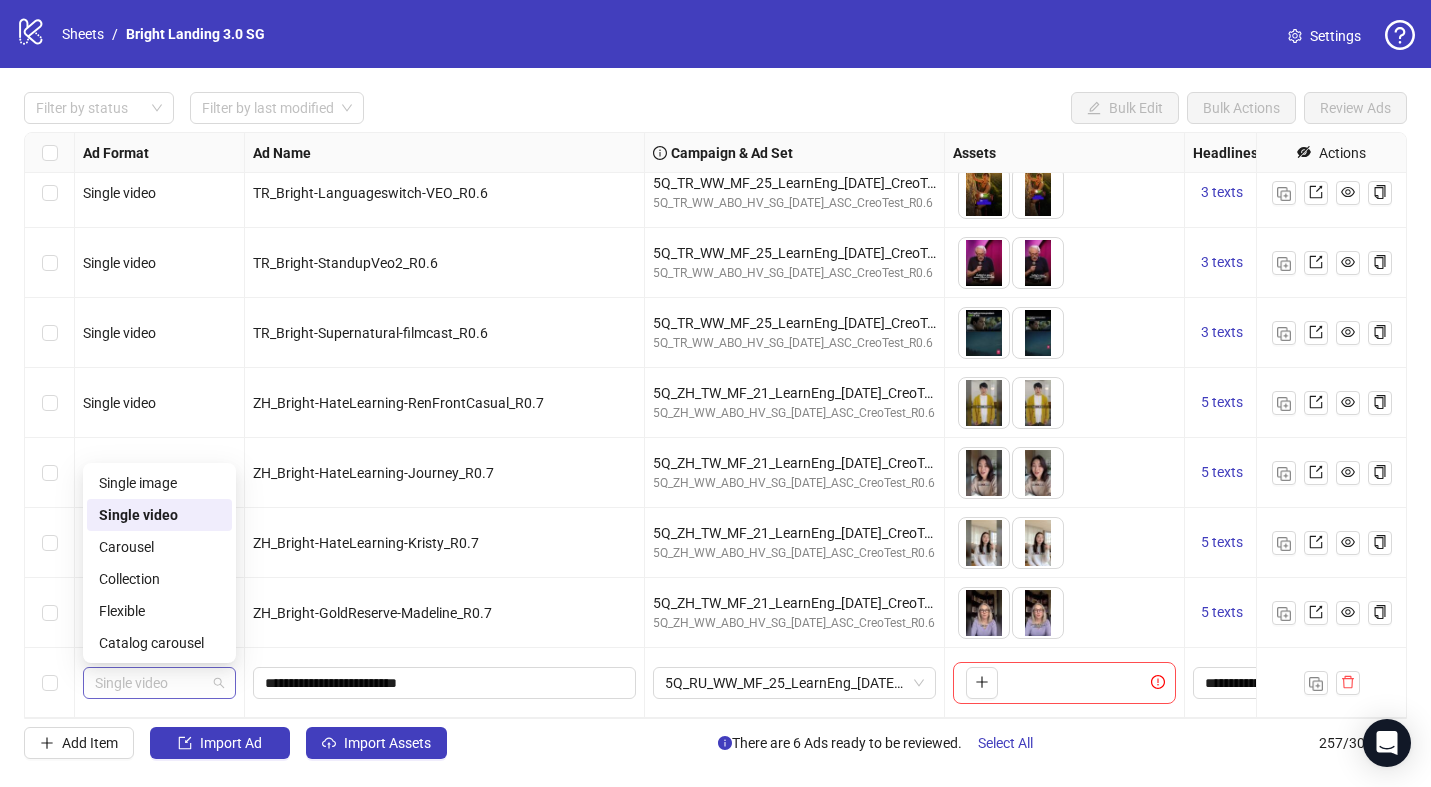 click on "Single video" at bounding box center (159, 683) 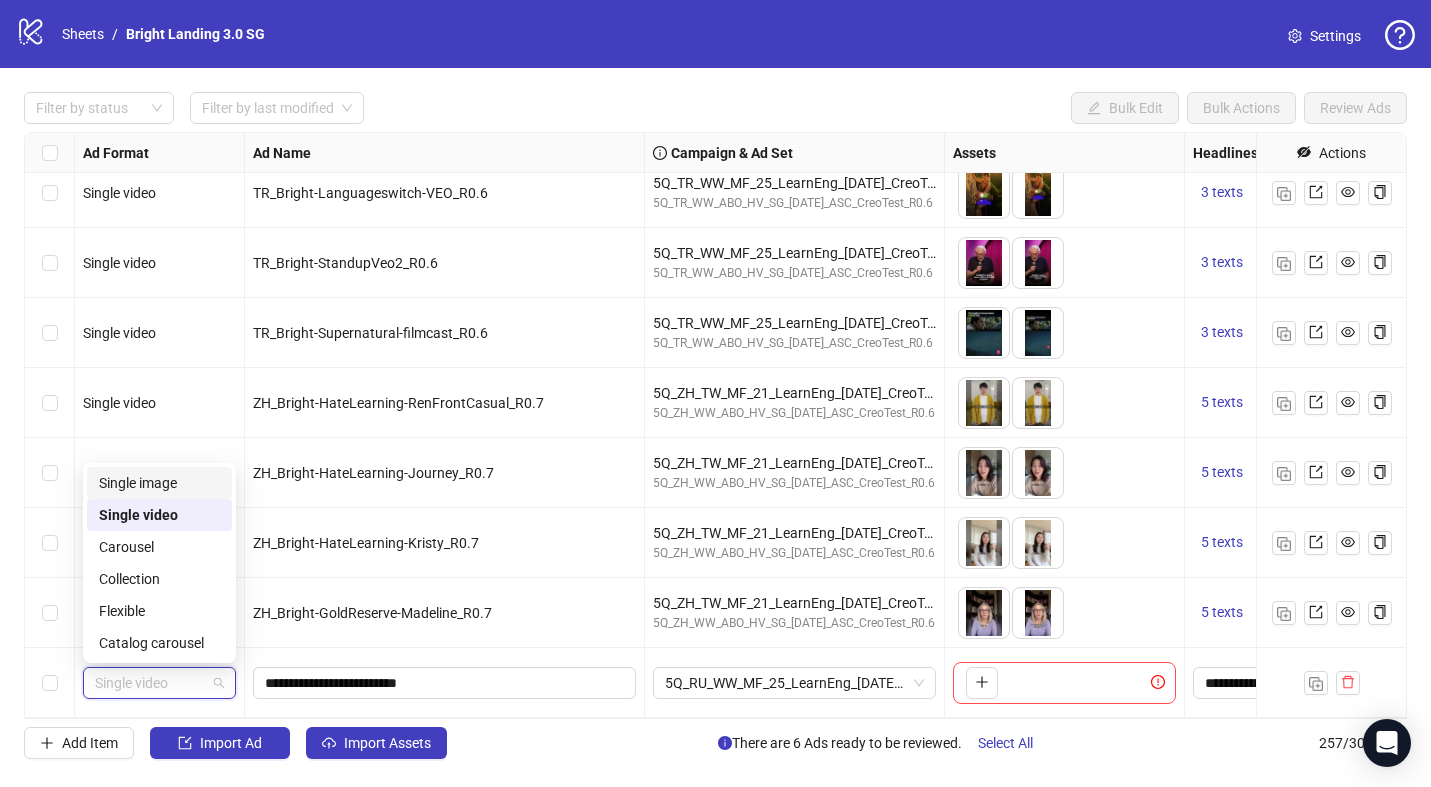 click on "Single image" at bounding box center (159, 483) 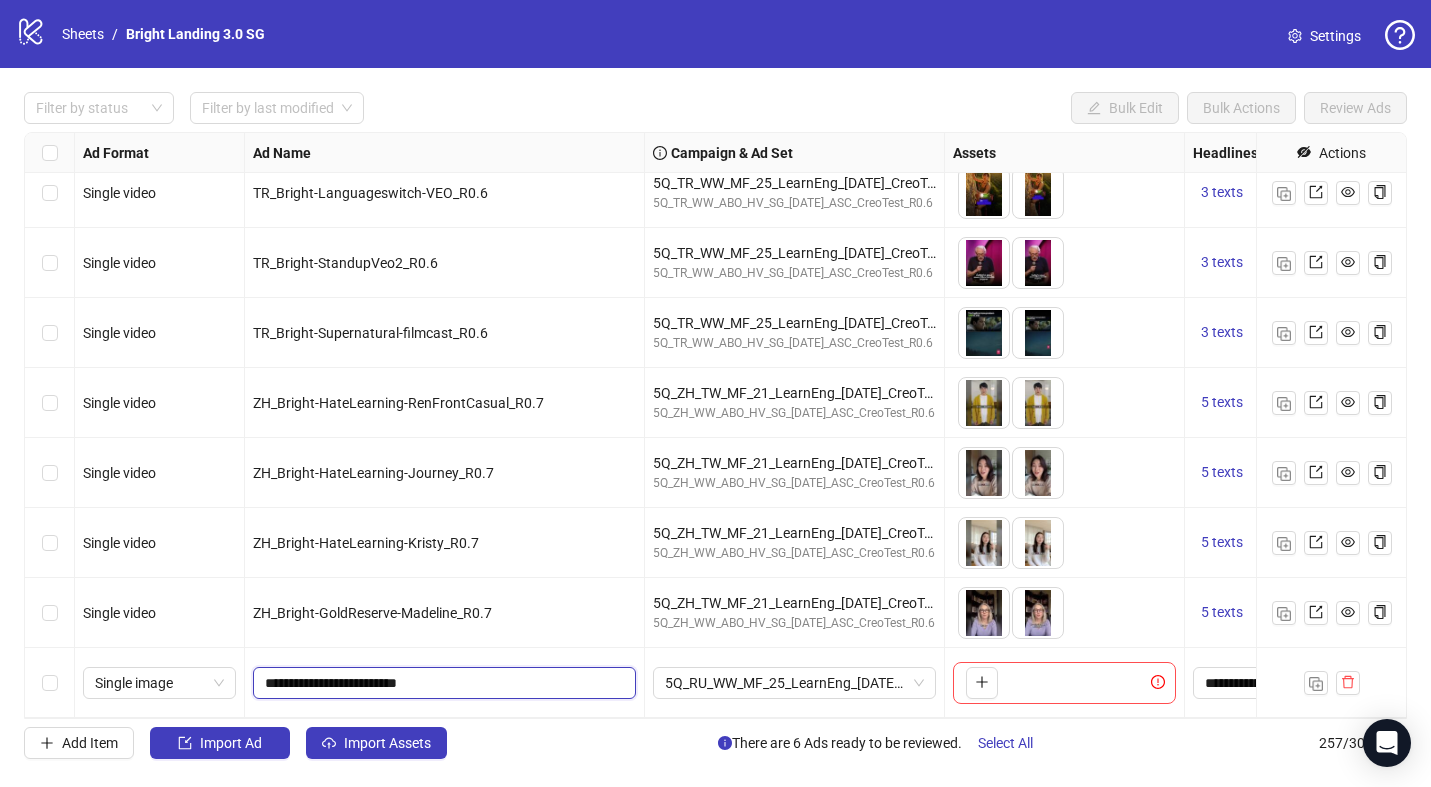 drag, startPoint x: 410, startPoint y: 687, endPoint x: 303, endPoint y: 590, distance: 144.42299 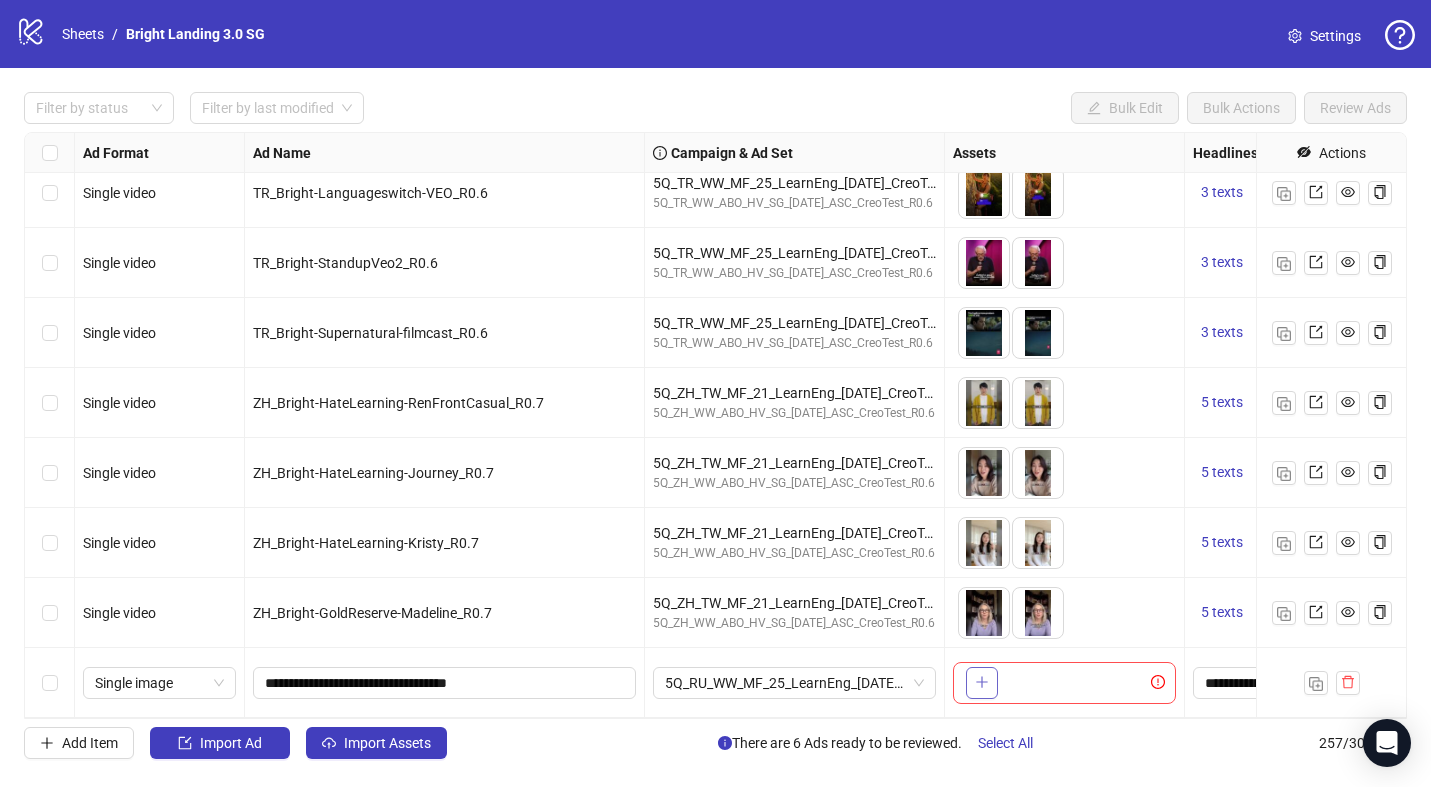 click 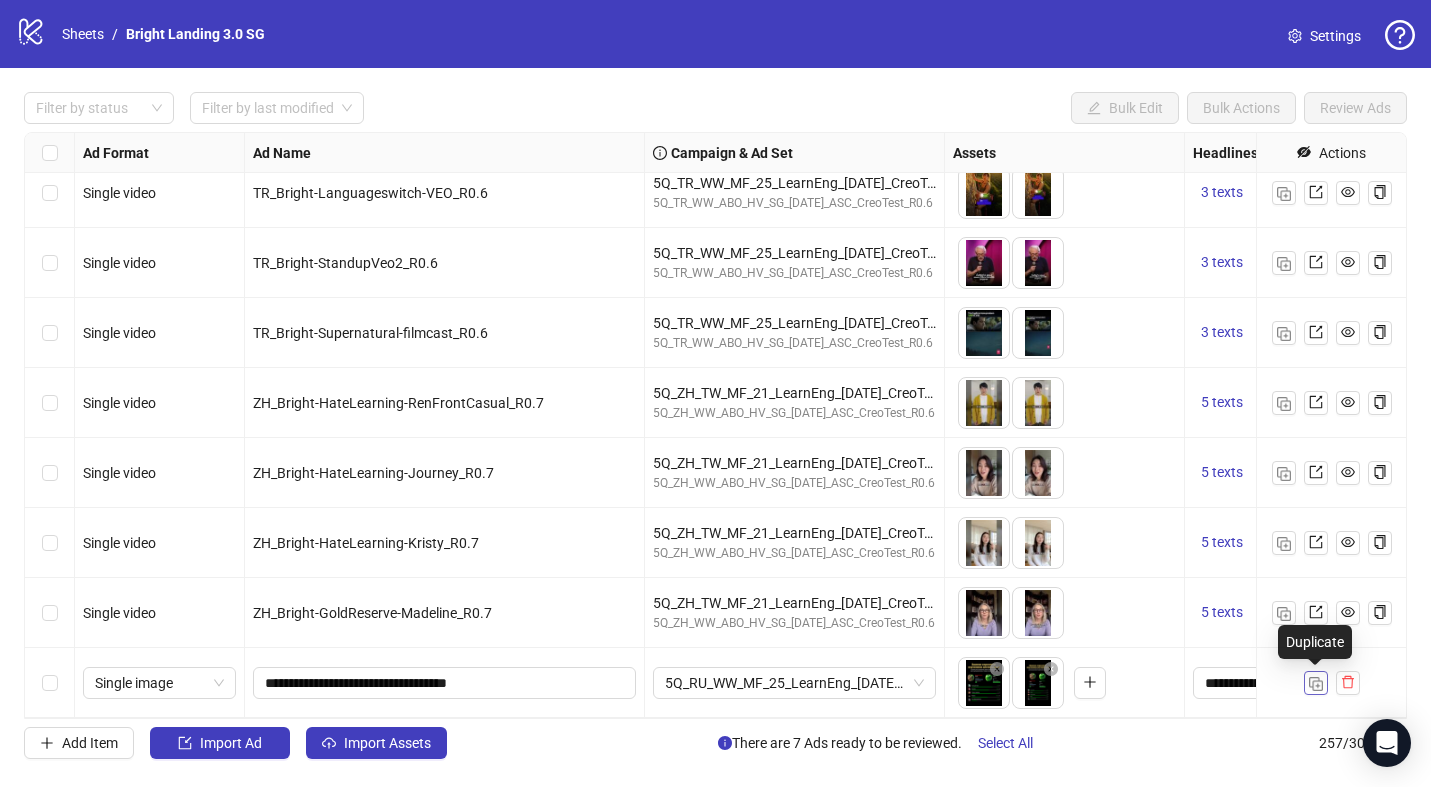 click at bounding box center (1316, 684) 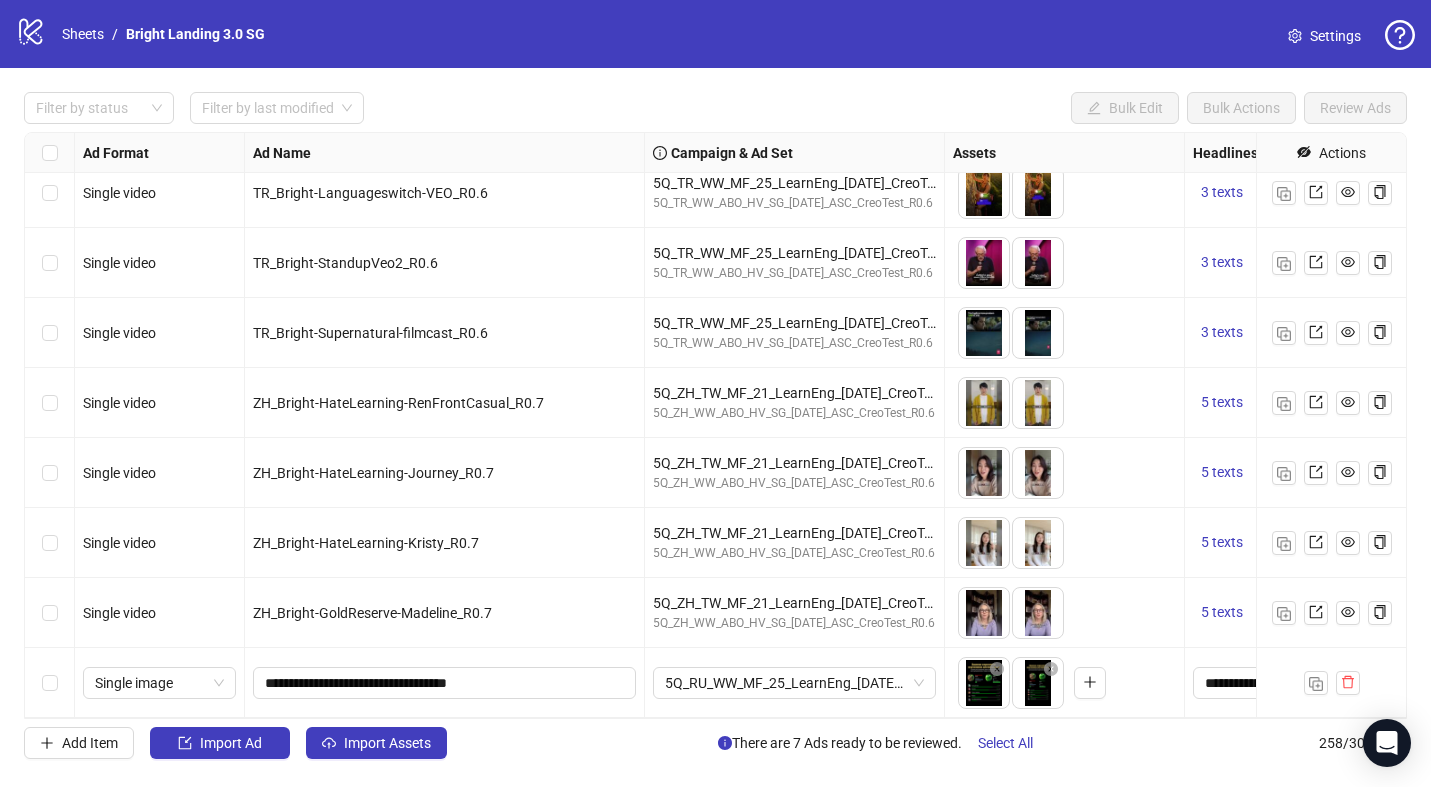 scroll, scrollTop: 17515, scrollLeft: 0, axis: vertical 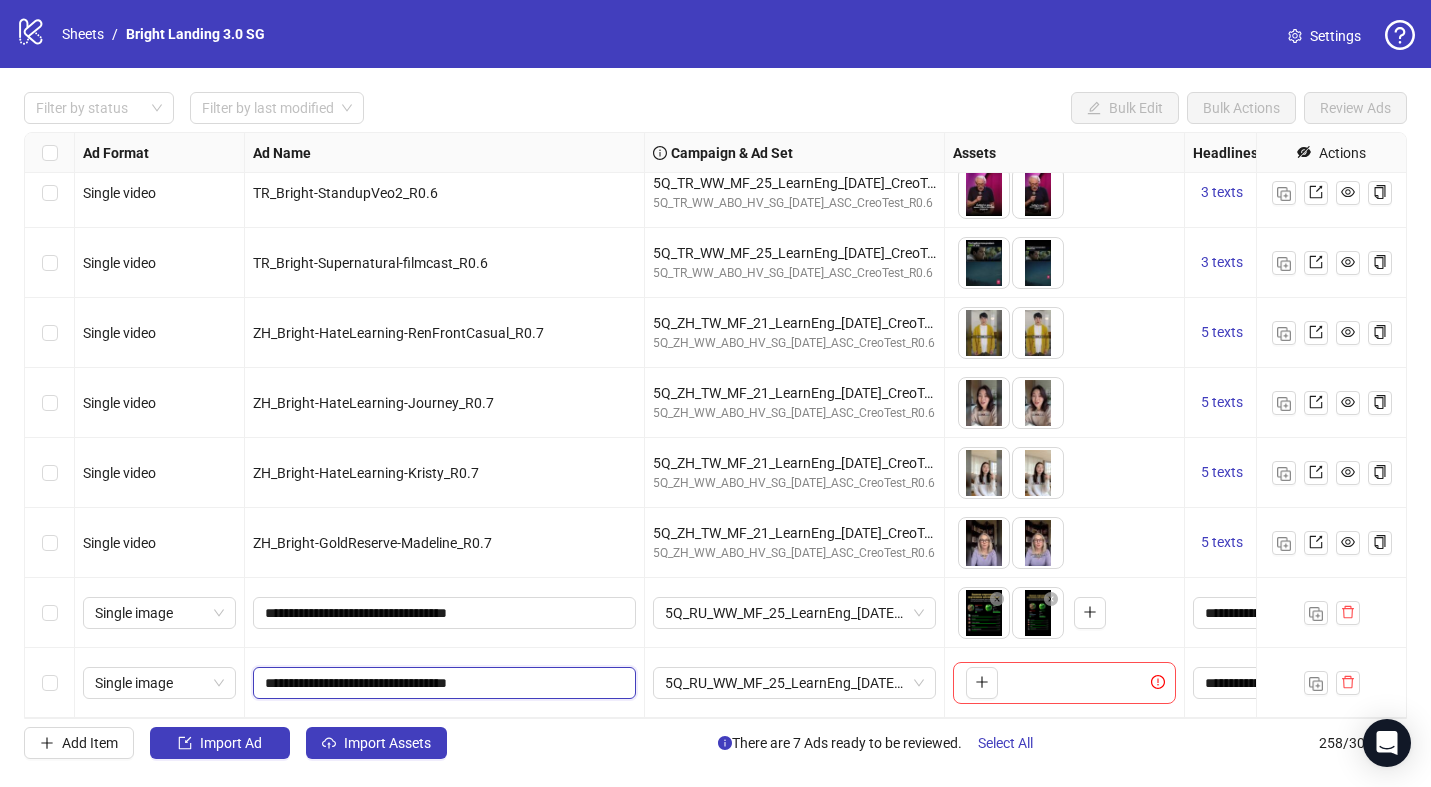 drag, startPoint x: 460, startPoint y: 682, endPoint x: 429, endPoint y: 685, distance: 31.144823 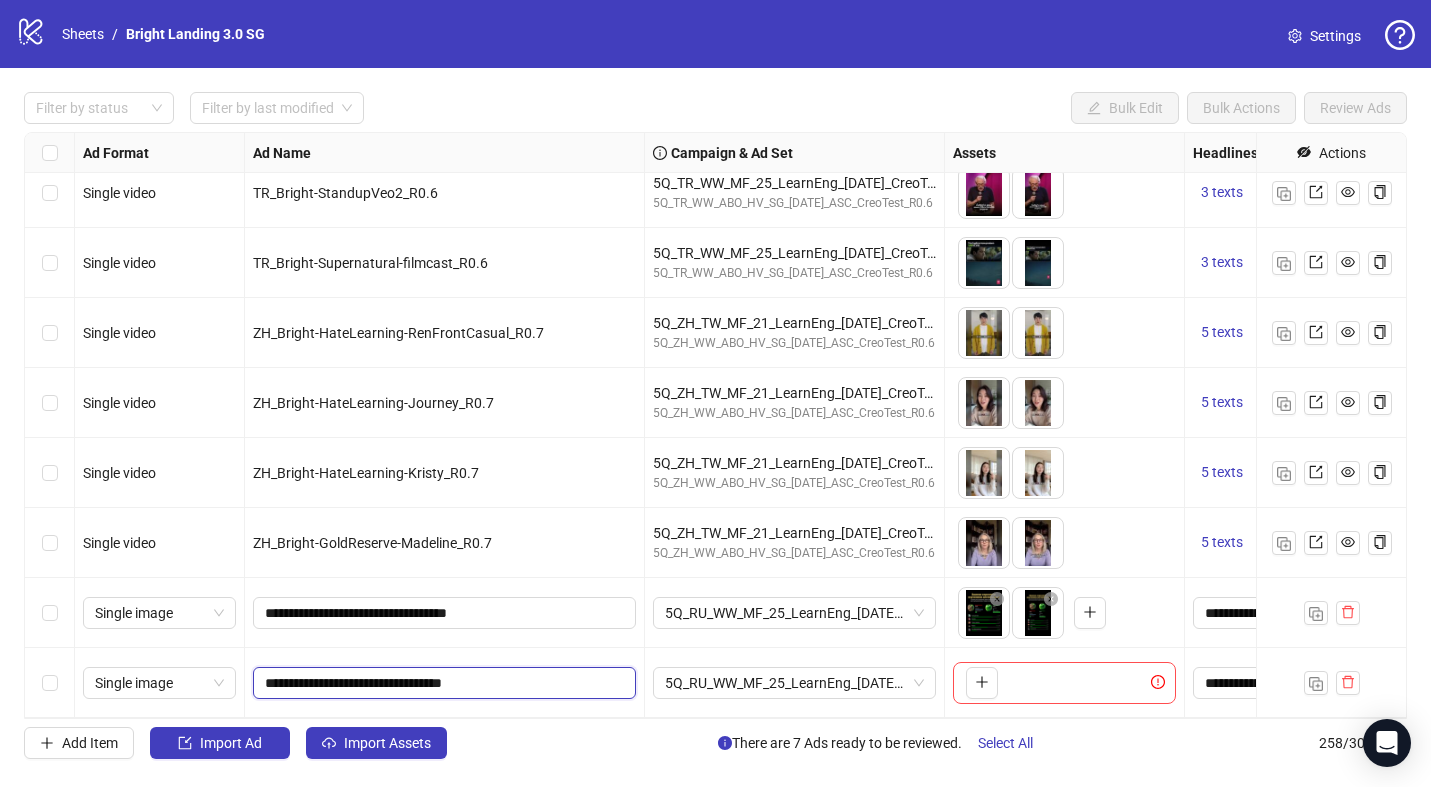 type on "**********" 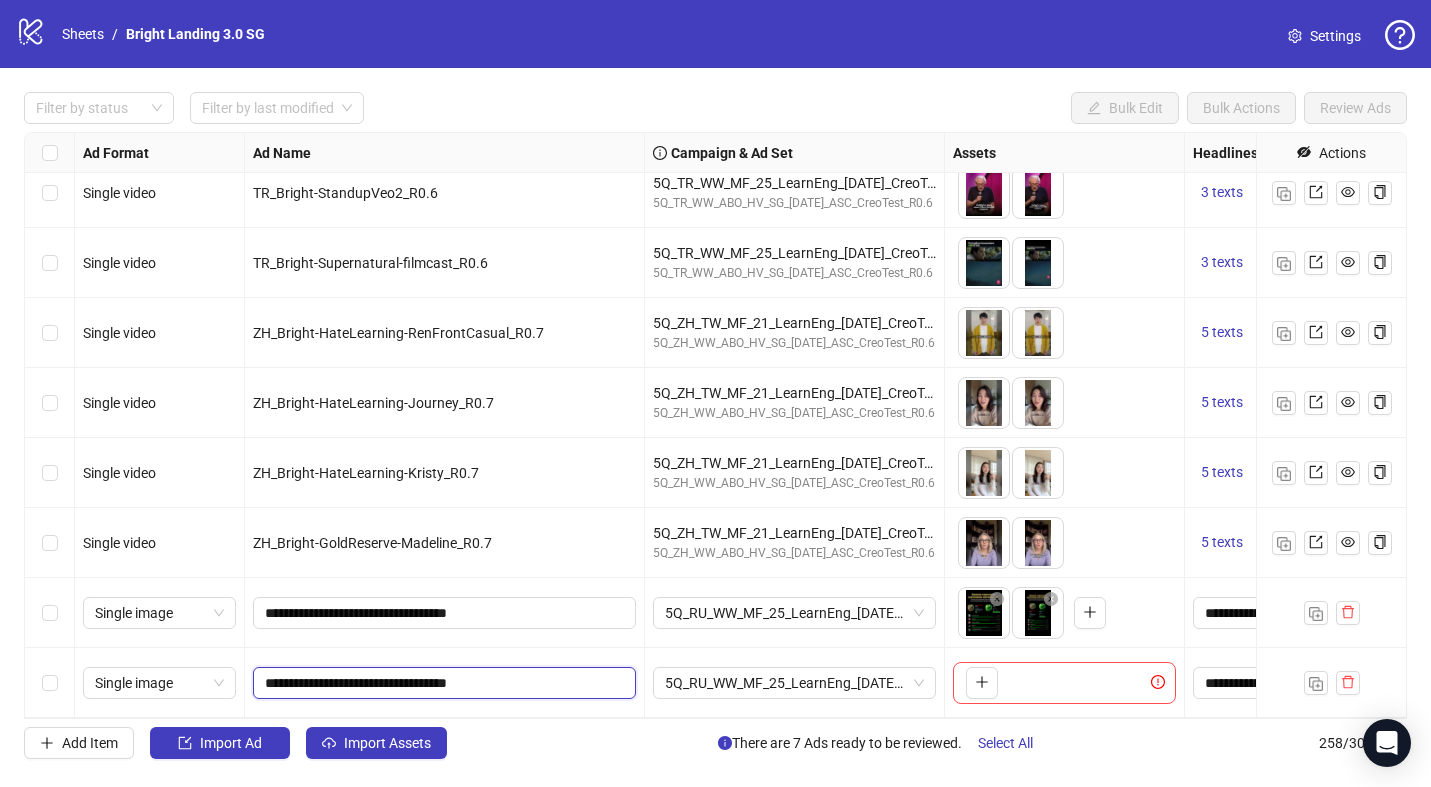 drag, startPoint x: 458, startPoint y: 685, endPoint x: 433, endPoint y: 567, distance: 120.61923 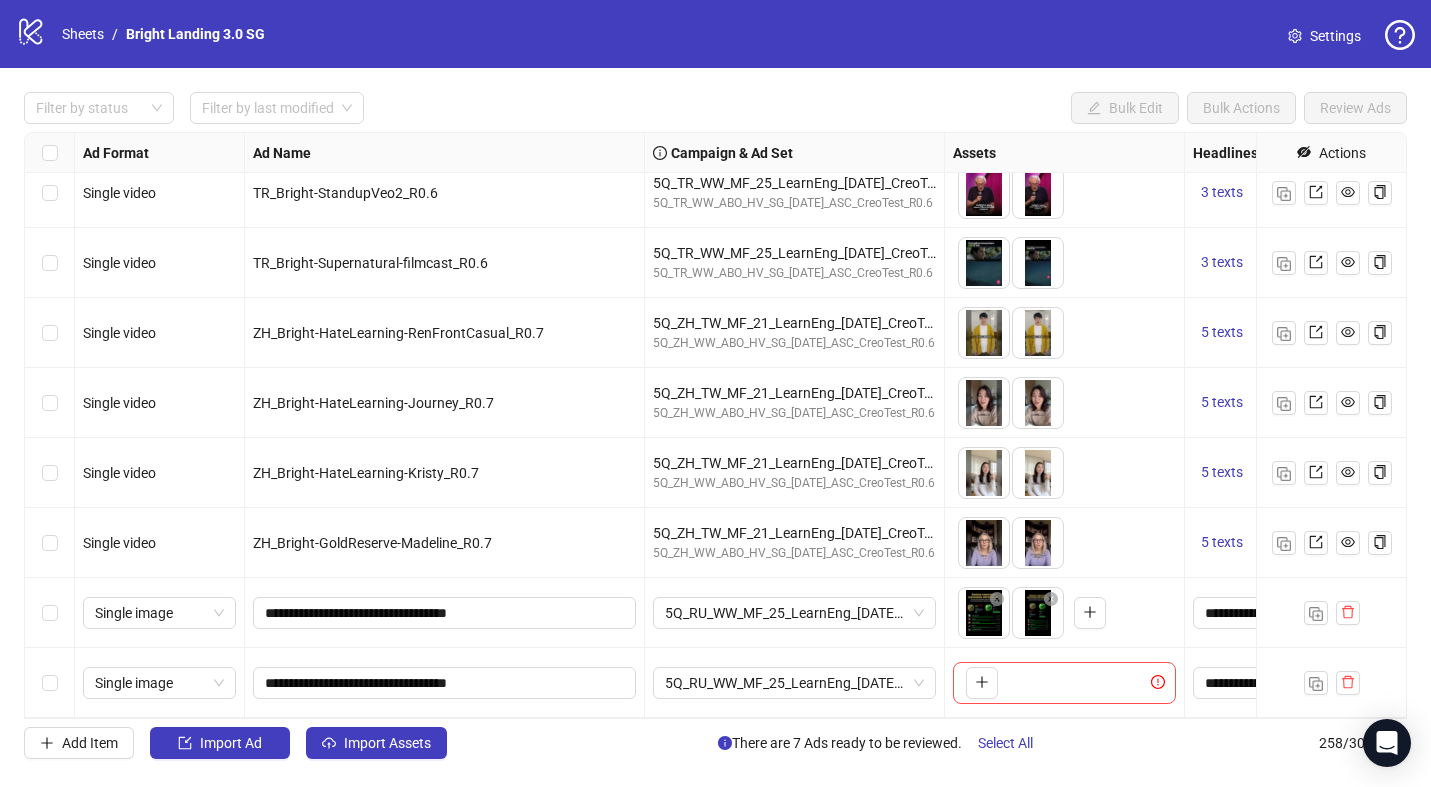 click 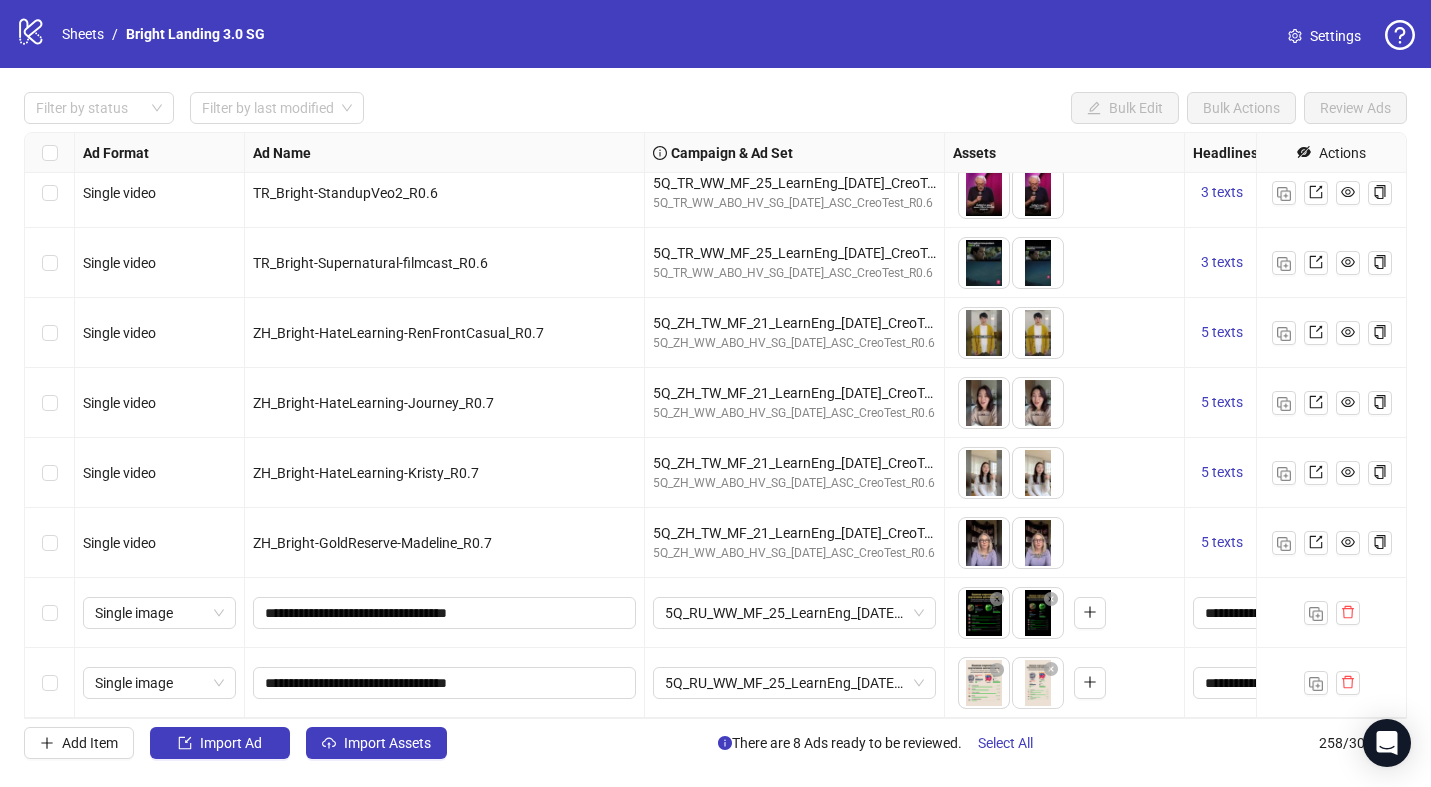 drag, startPoint x: 1040, startPoint y: 704, endPoint x: 976, endPoint y: 704, distance: 64 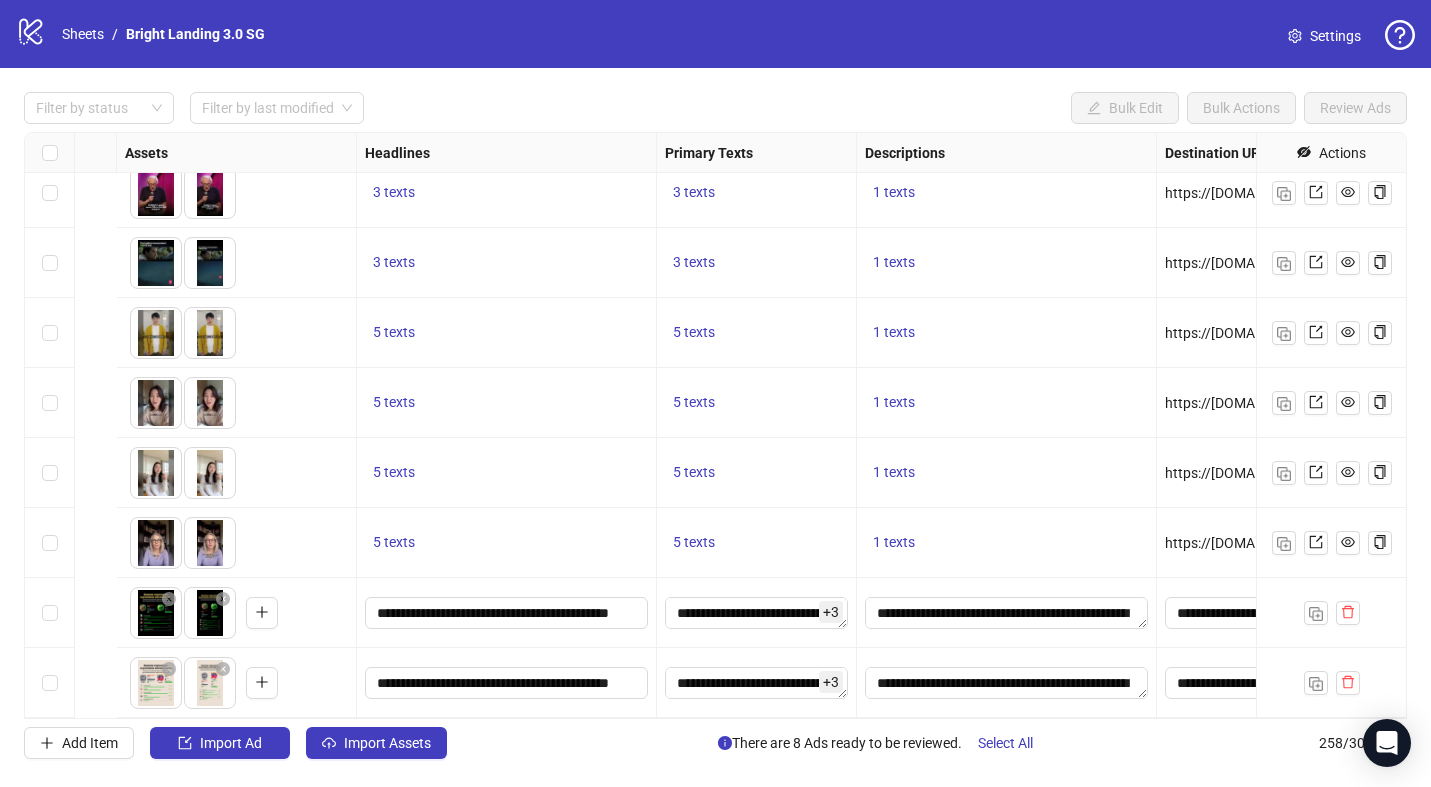 scroll, scrollTop: 17515, scrollLeft: 1174, axis: both 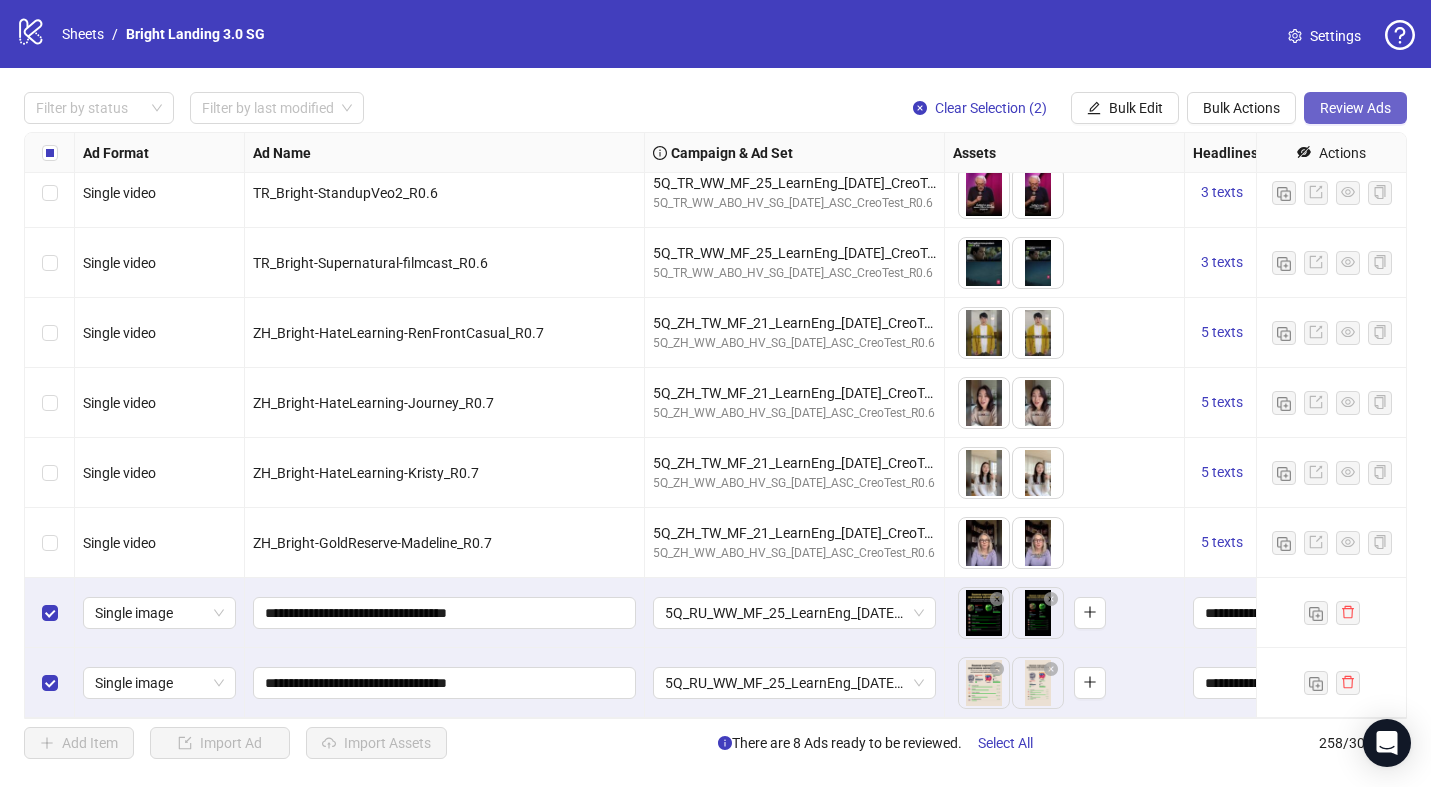 click on "Review Ads" at bounding box center [1355, 108] 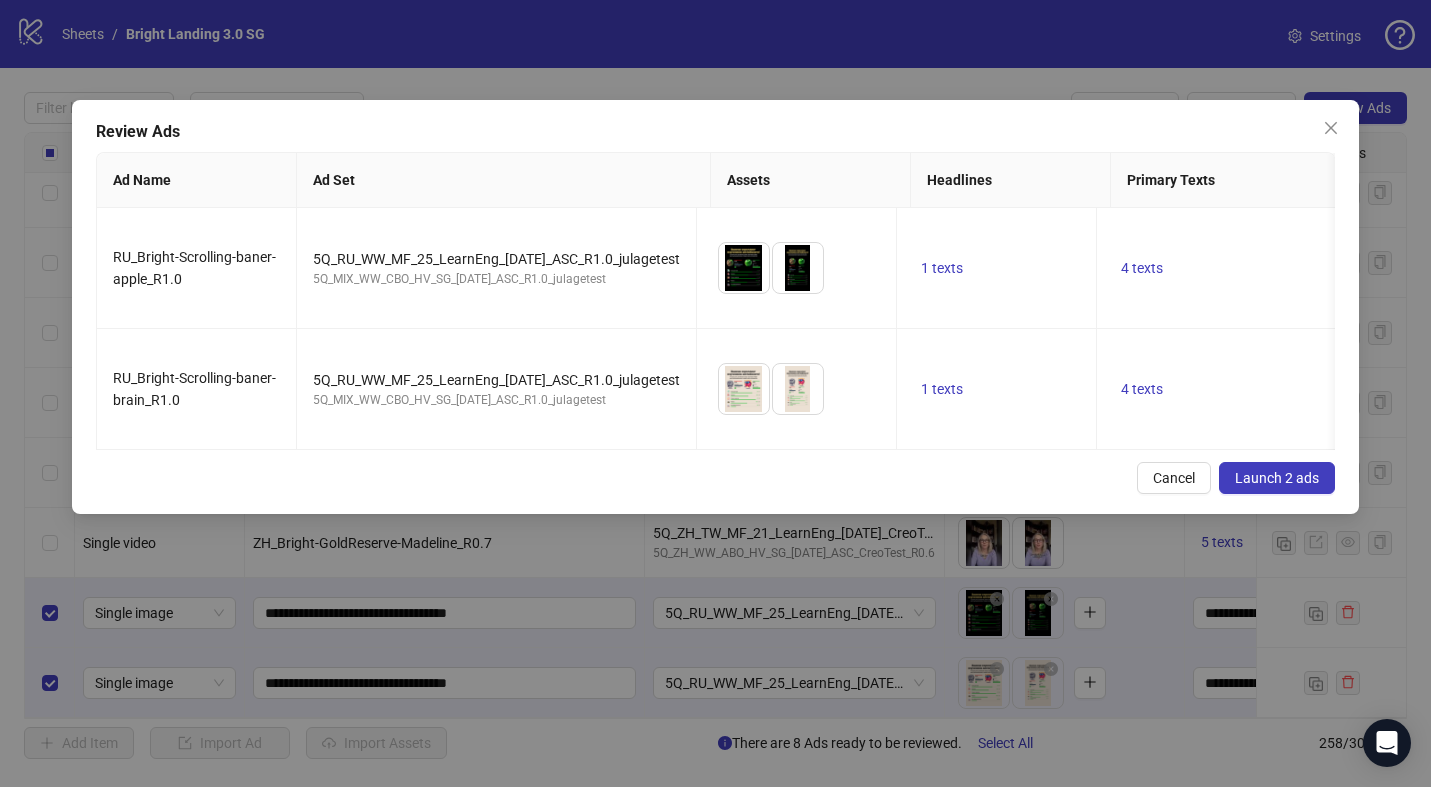 click on "Launch 2 ads" at bounding box center (1277, 478) 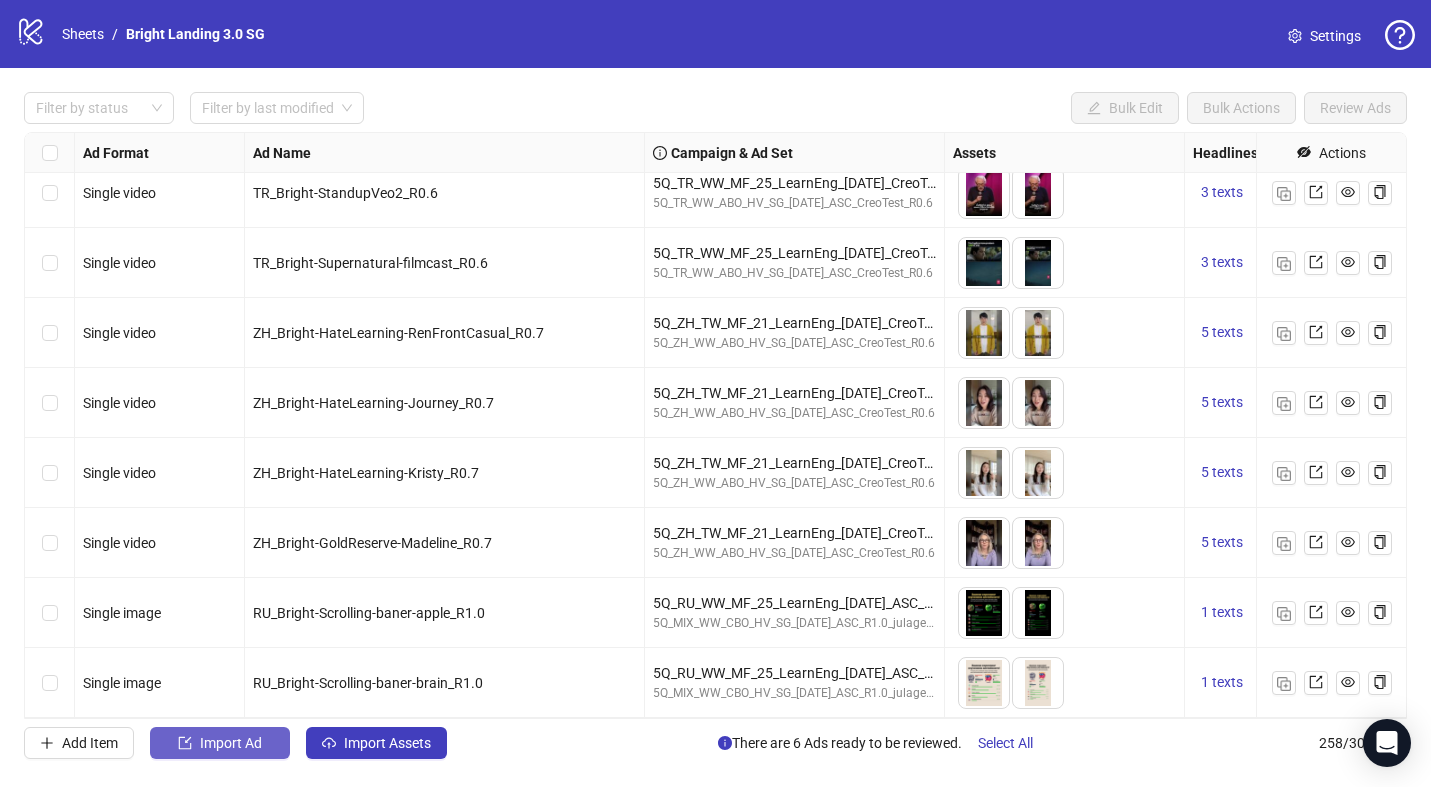 click on "Import Ad" at bounding box center [231, 743] 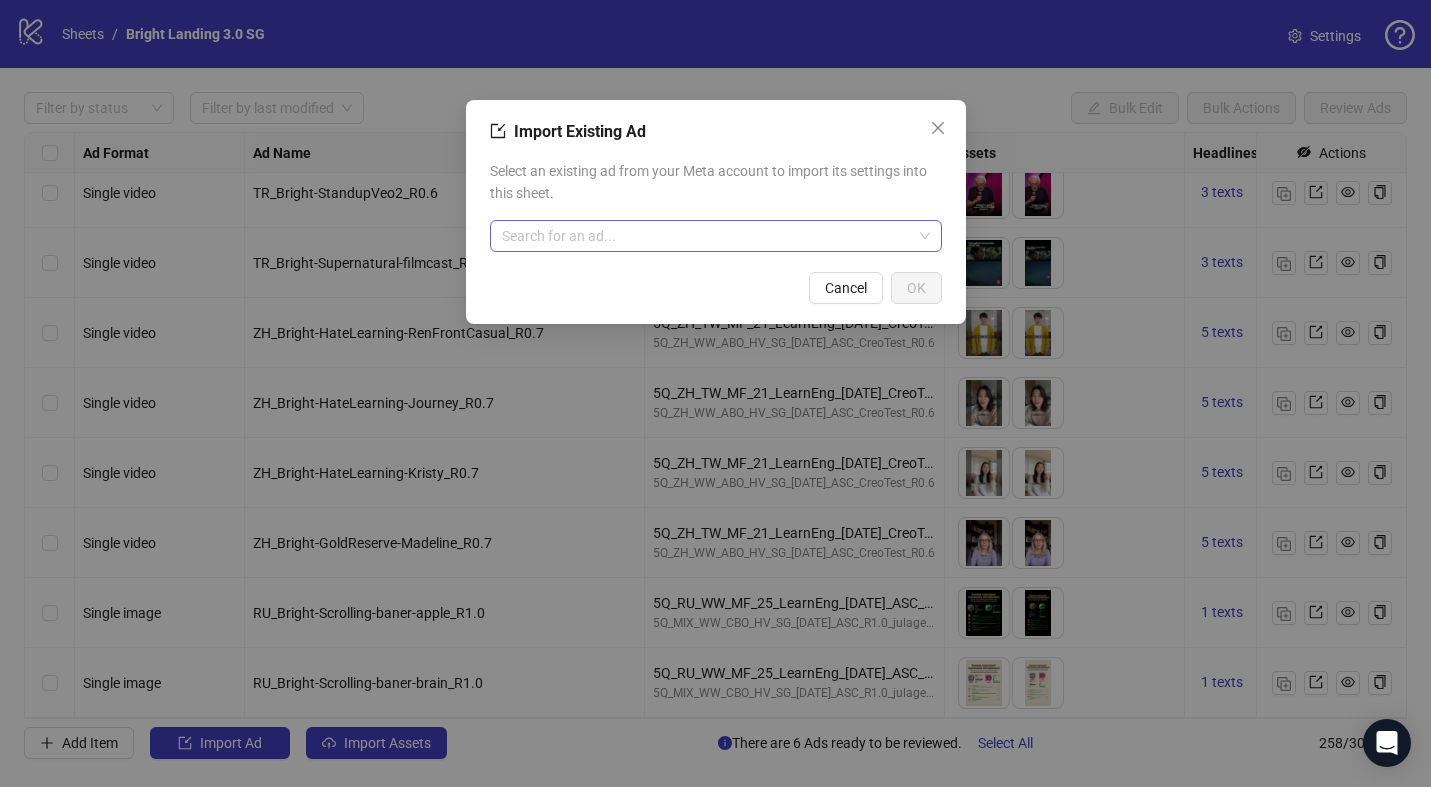 click at bounding box center (707, 236) 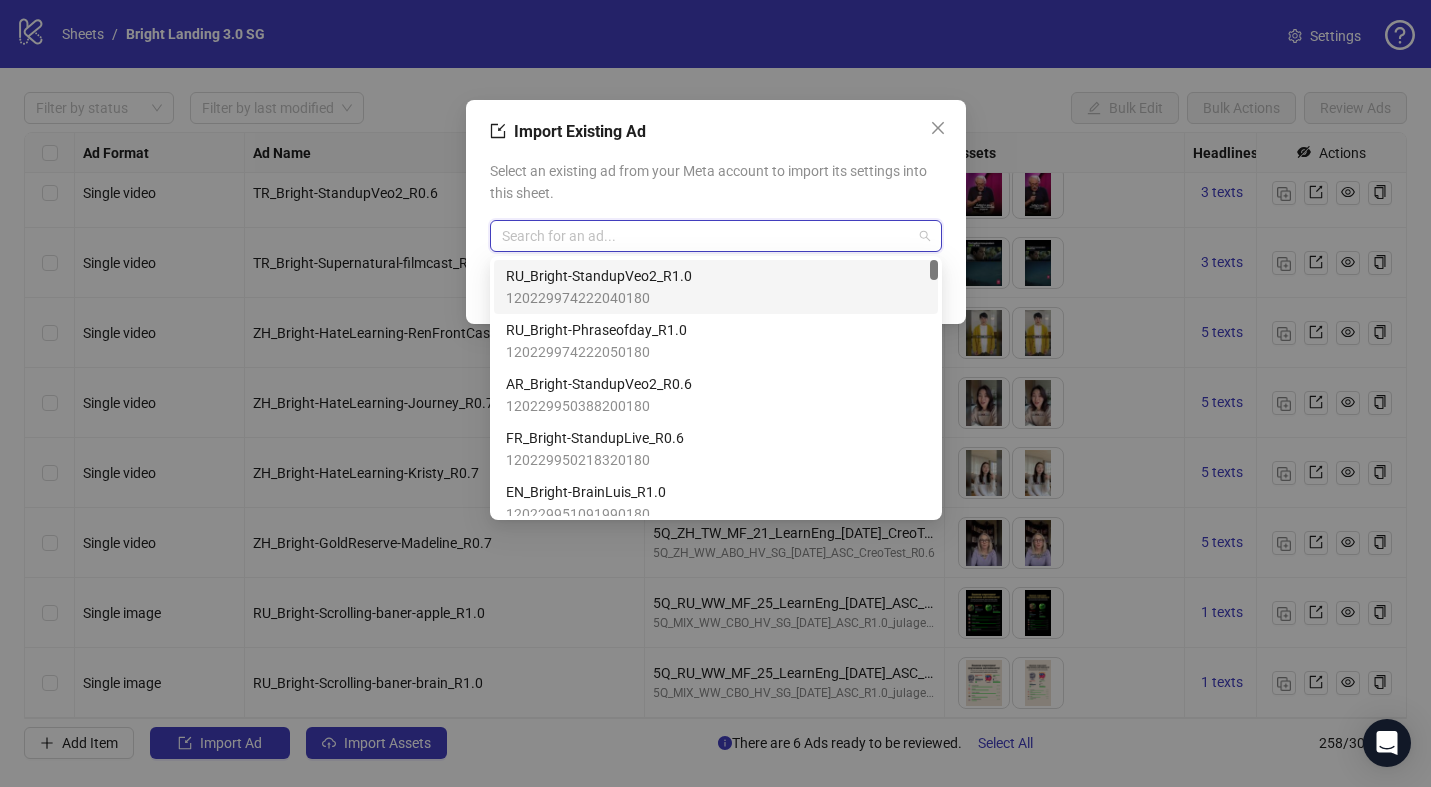 paste on "**********" 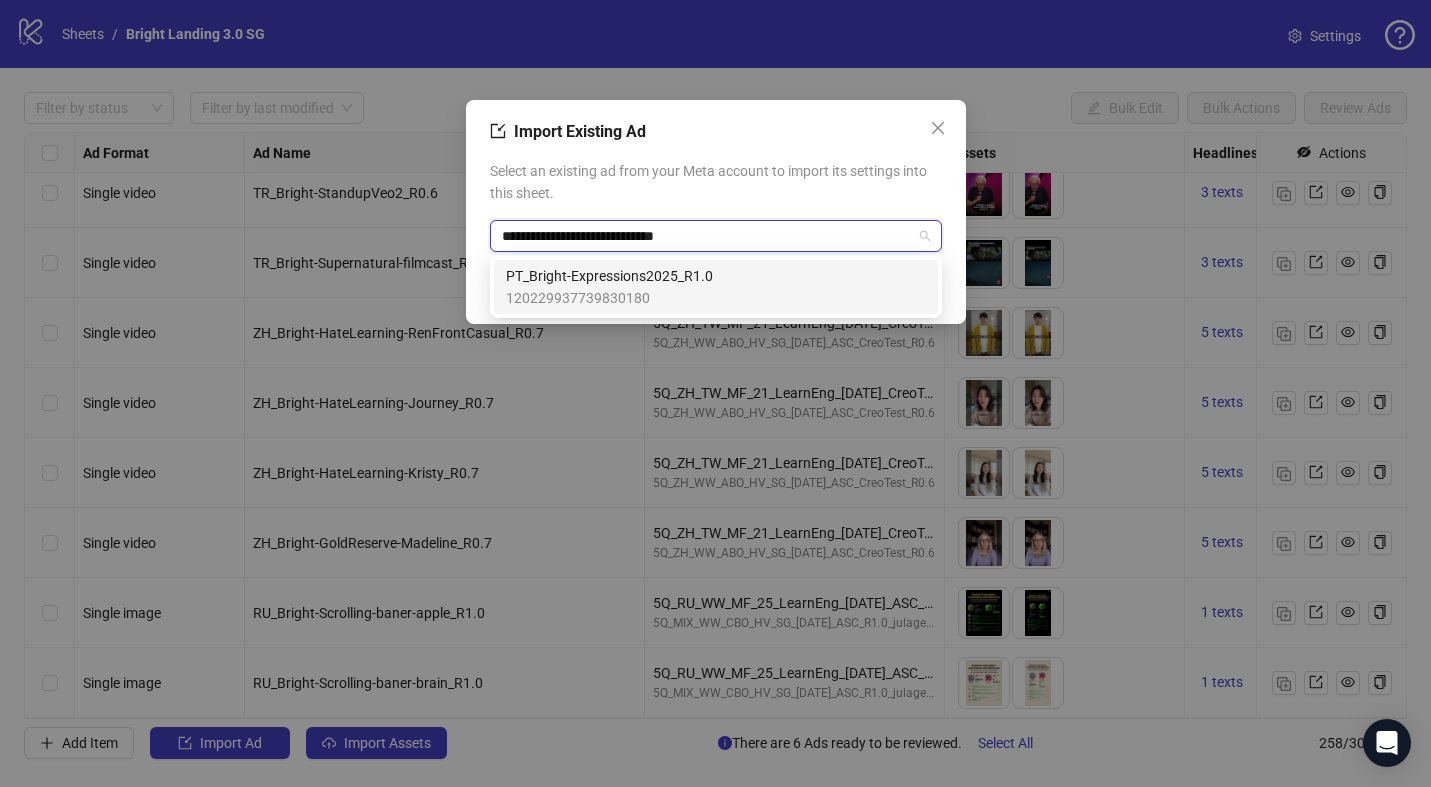 click on "120229937739830180" at bounding box center (609, 298) 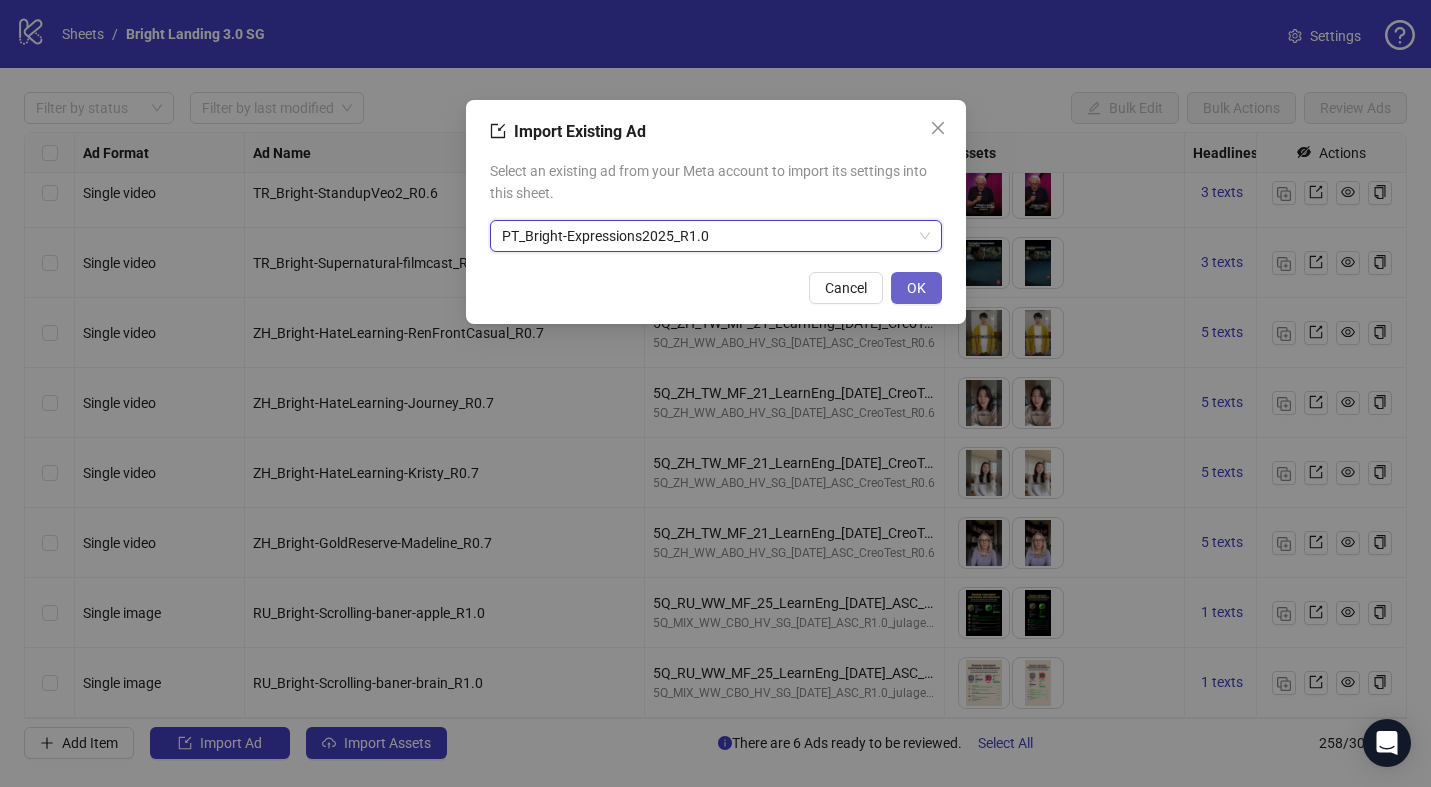 click on "OK" at bounding box center [916, 288] 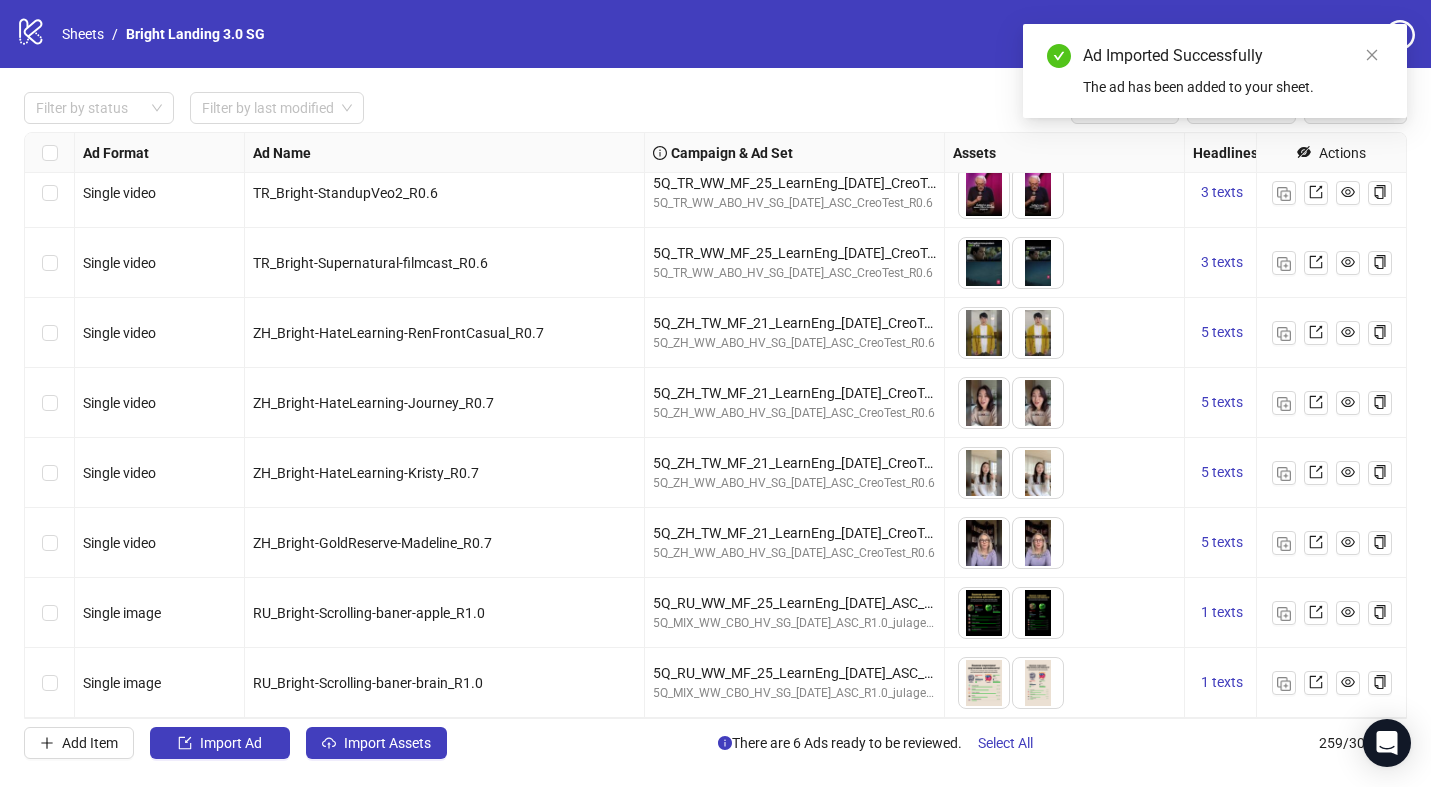 scroll, scrollTop: 17585, scrollLeft: 0, axis: vertical 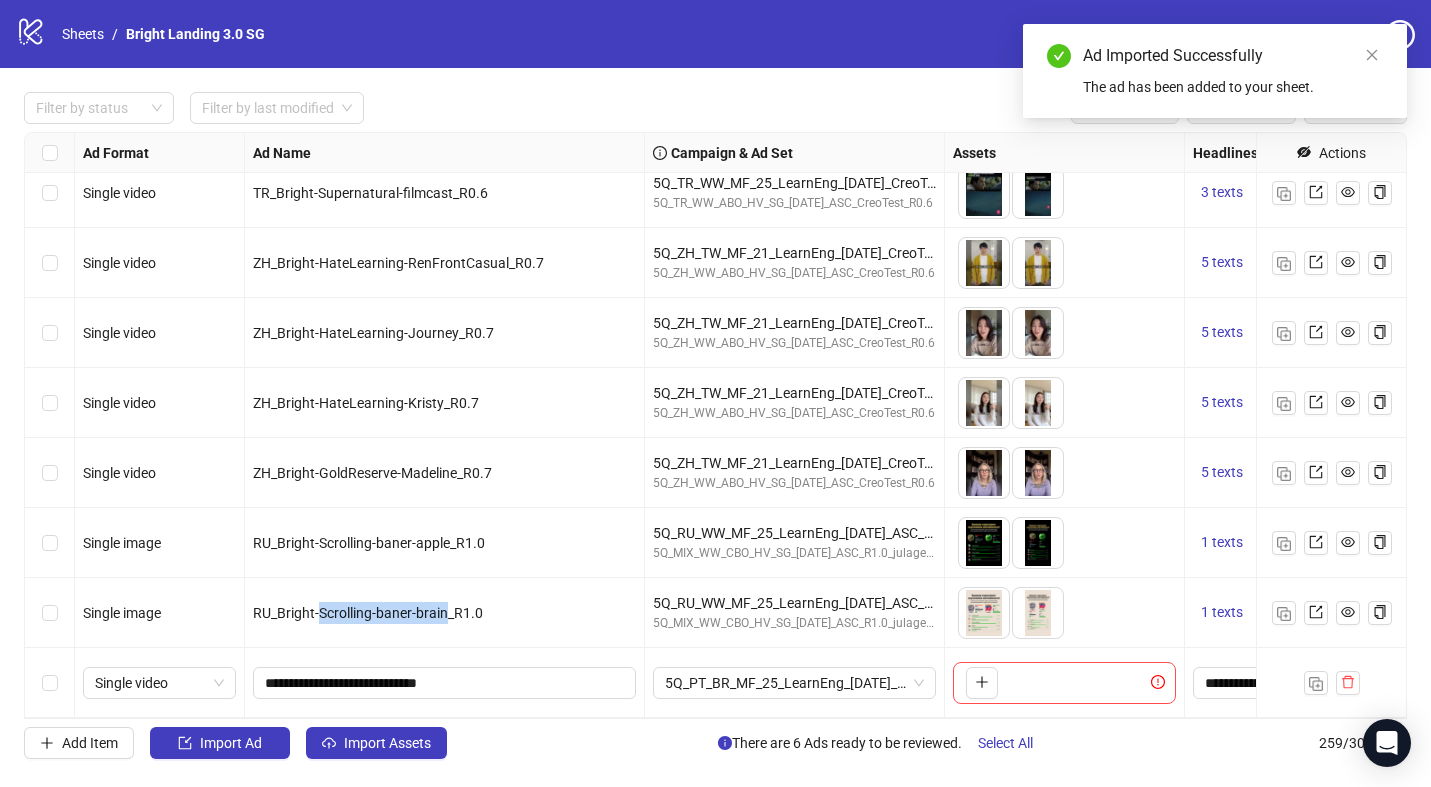 drag, startPoint x: 445, startPoint y: 614, endPoint x: 321, endPoint y: 613, distance: 124.004036 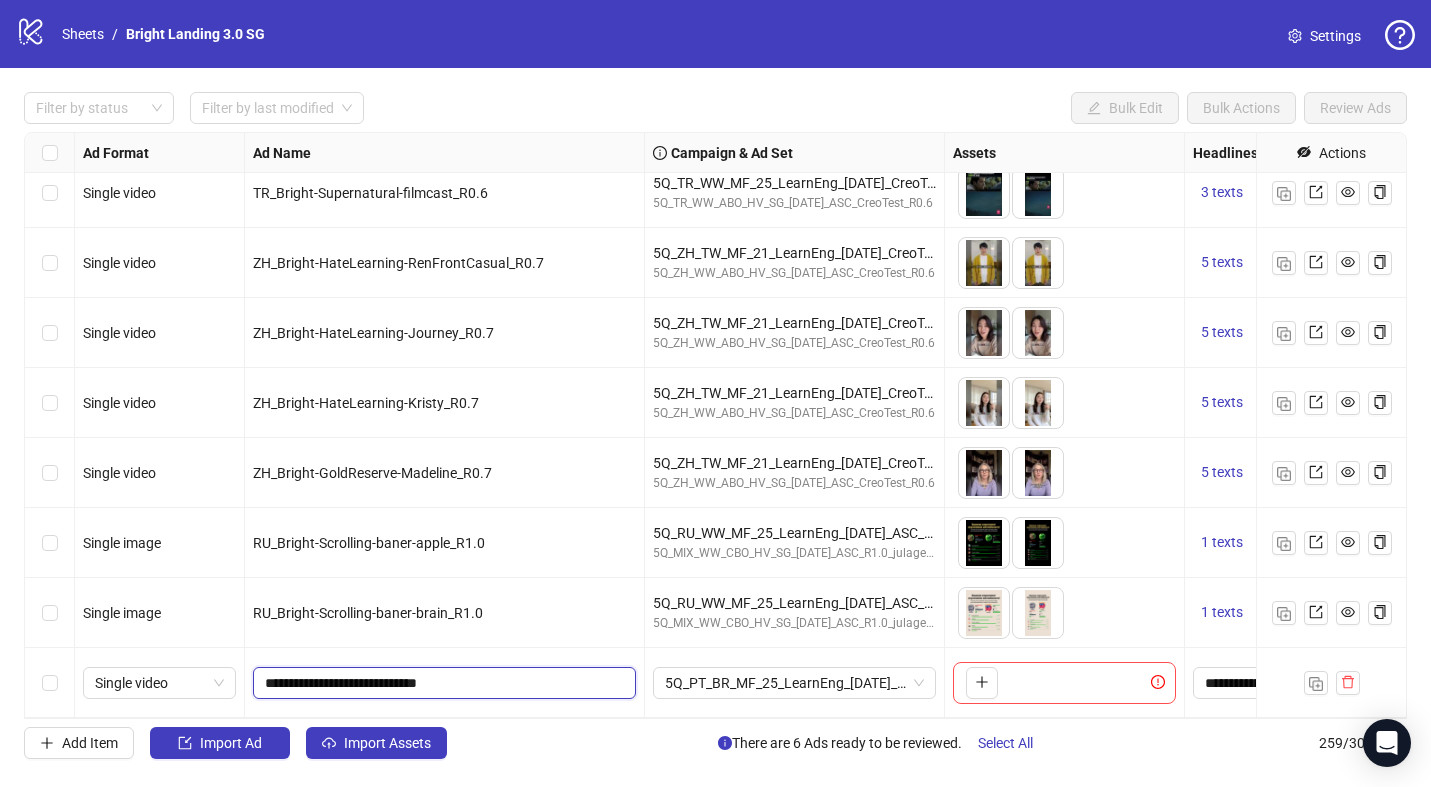 drag, startPoint x: 435, startPoint y: 680, endPoint x: 332, endPoint y: 683, distance: 103.04368 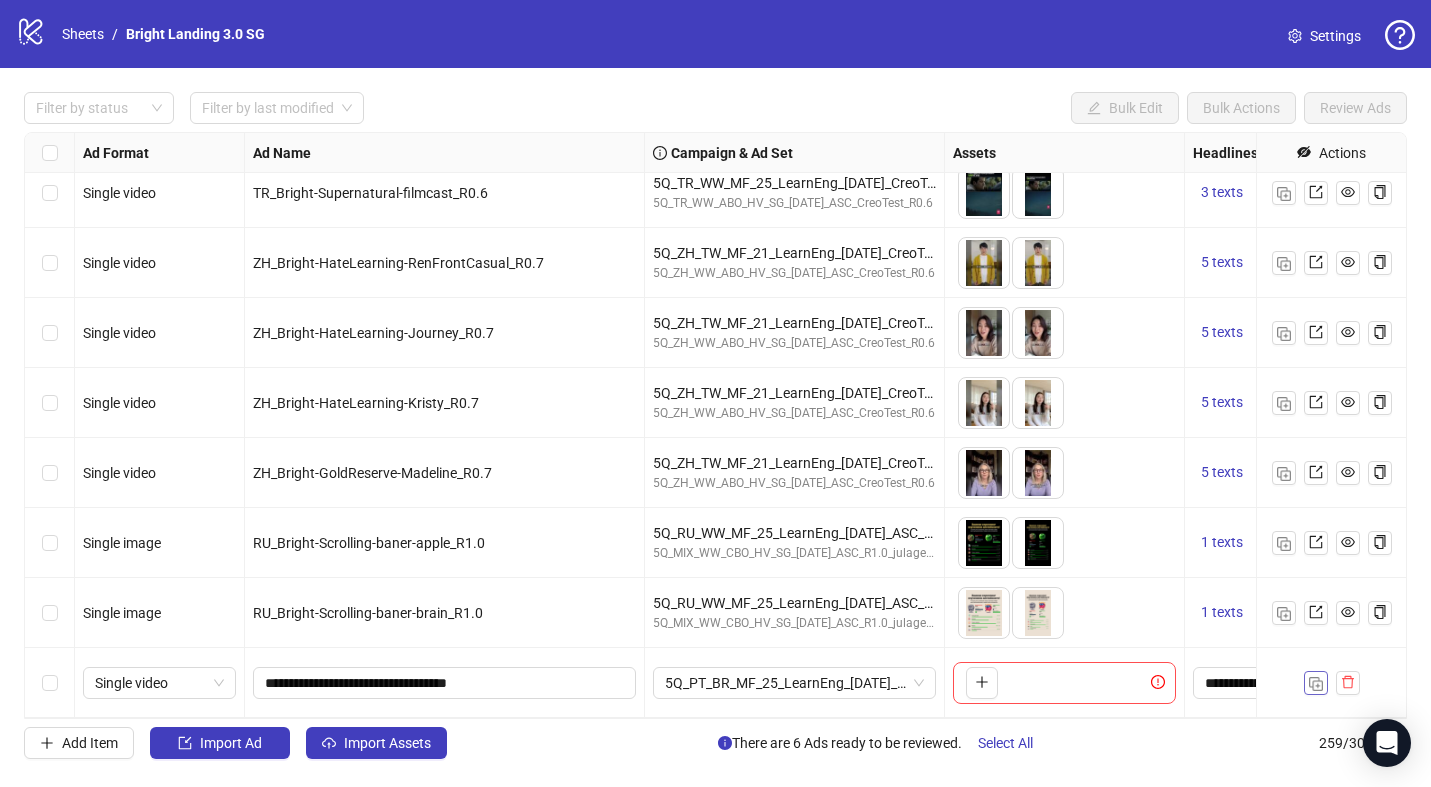 click at bounding box center (1316, 684) 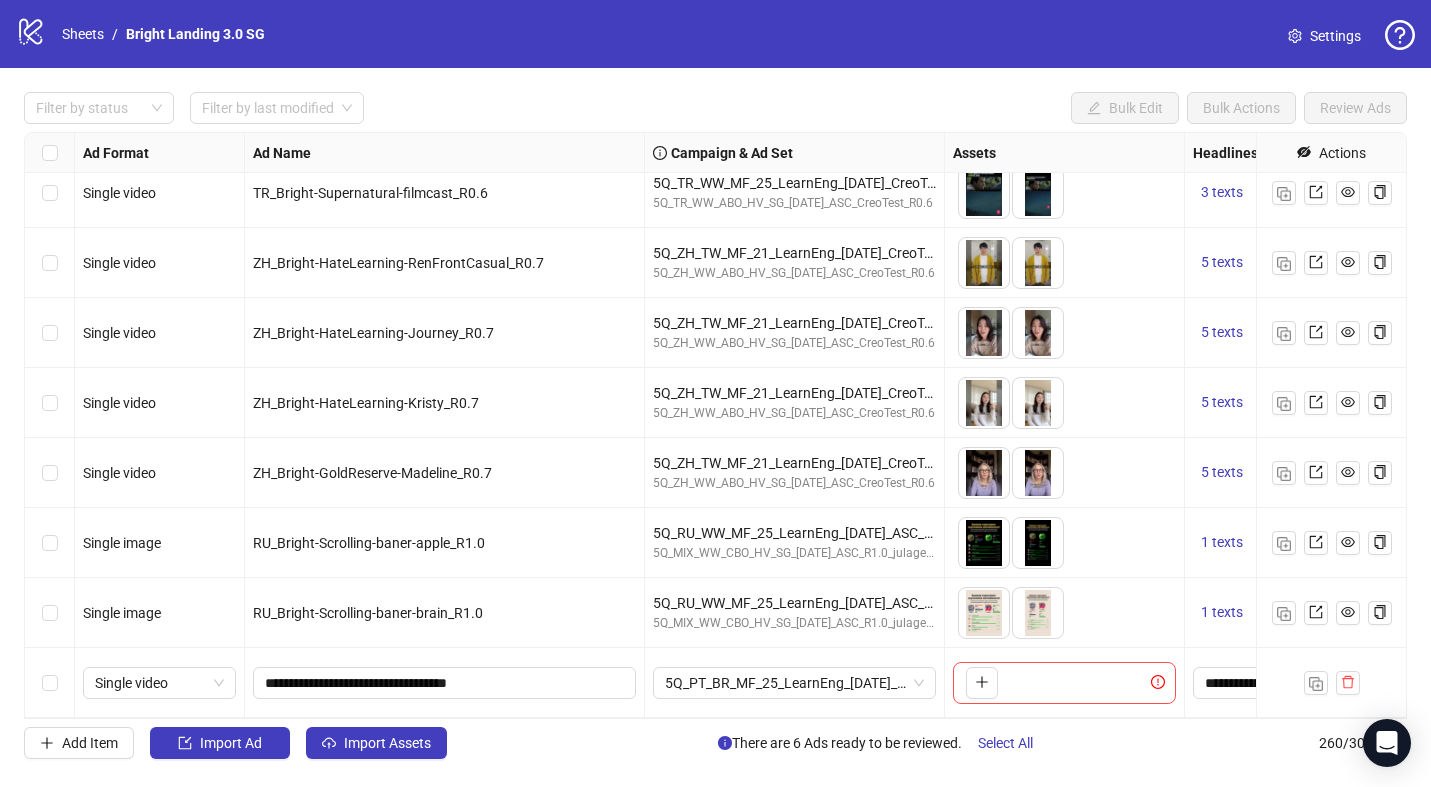scroll, scrollTop: 17655, scrollLeft: 0, axis: vertical 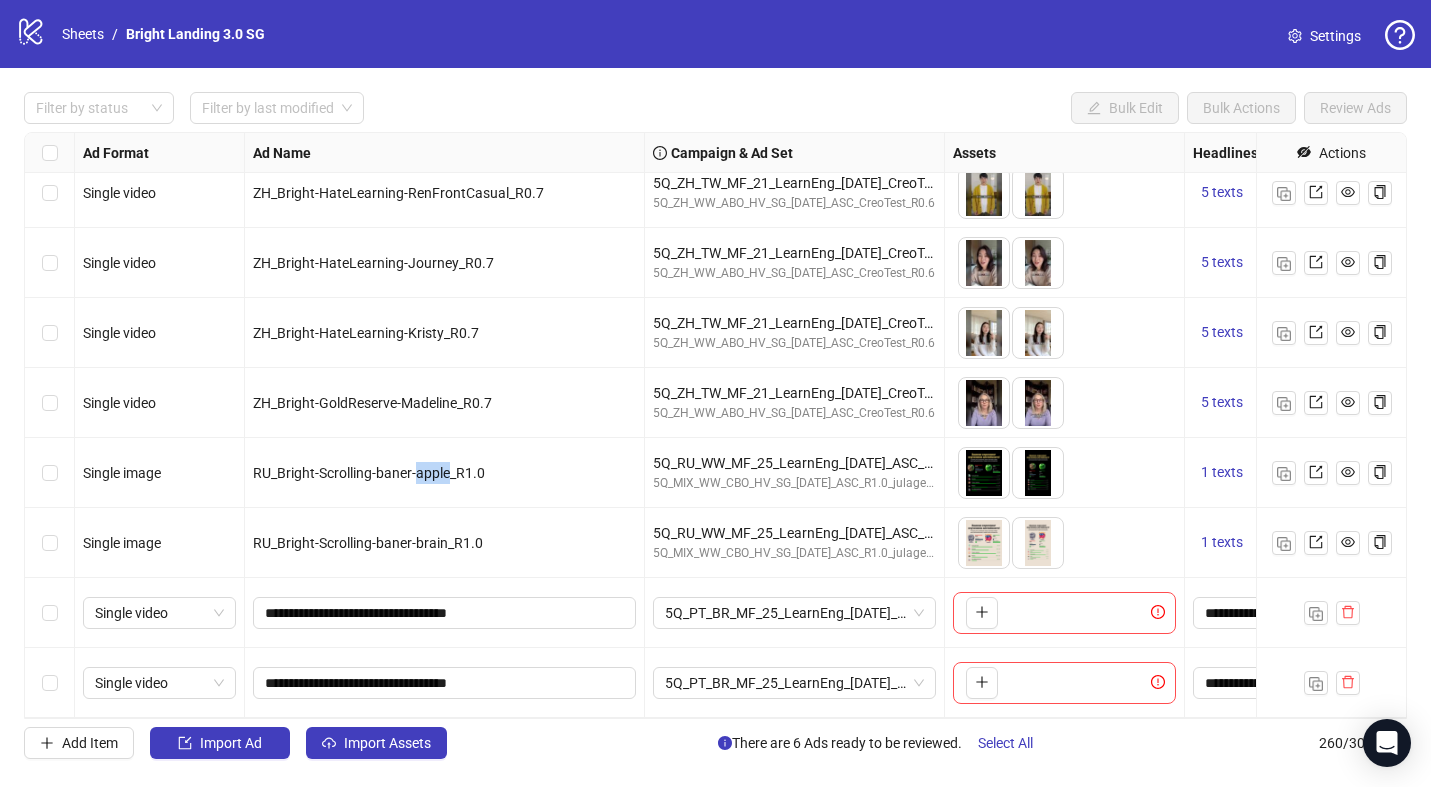drag, startPoint x: 448, startPoint y: 476, endPoint x: 417, endPoint y: 476, distance: 31 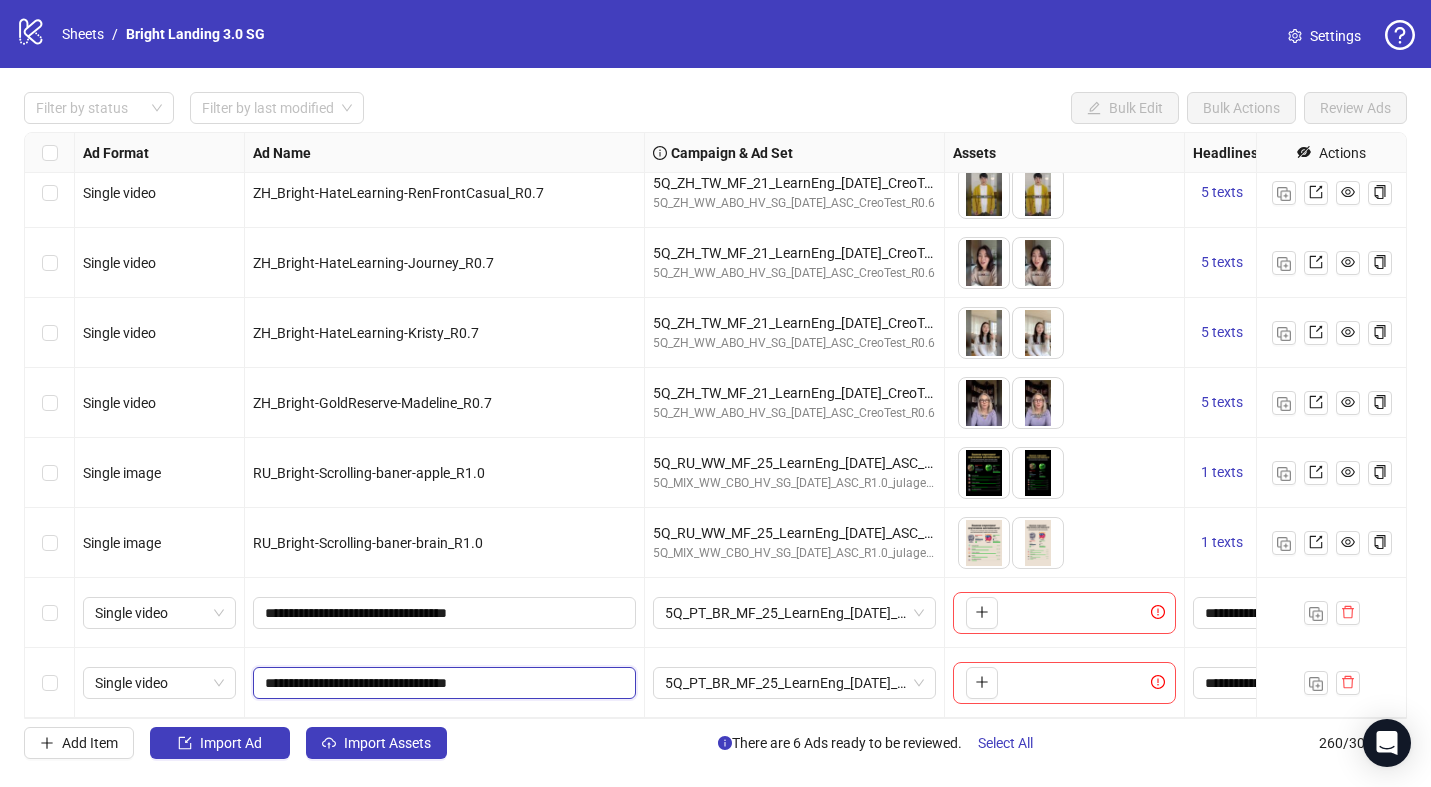 drag, startPoint x: 458, startPoint y: 678, endPoint x: 426, endPoint y: 678, distance: 32 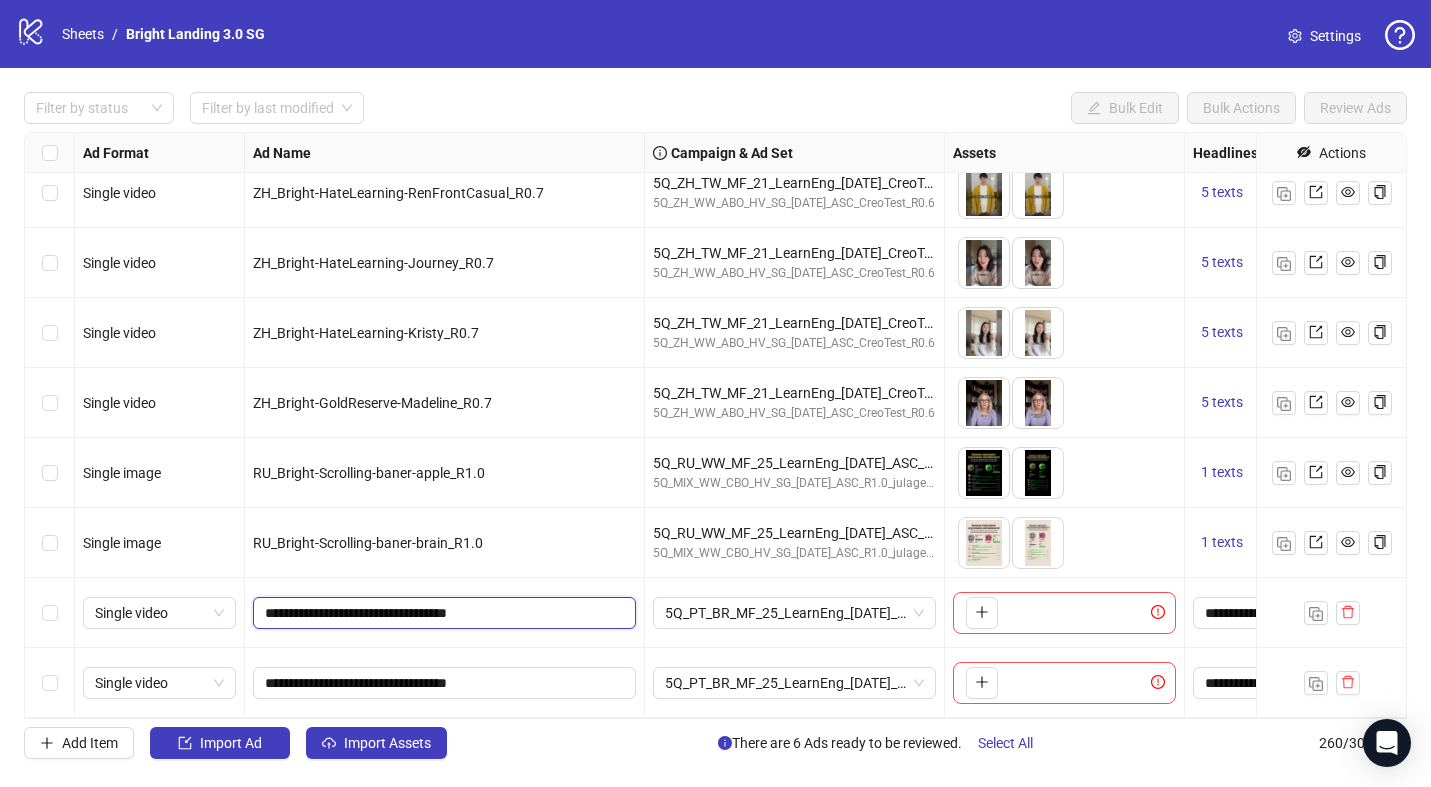 click on "**********" at bounding box center (442, 613) 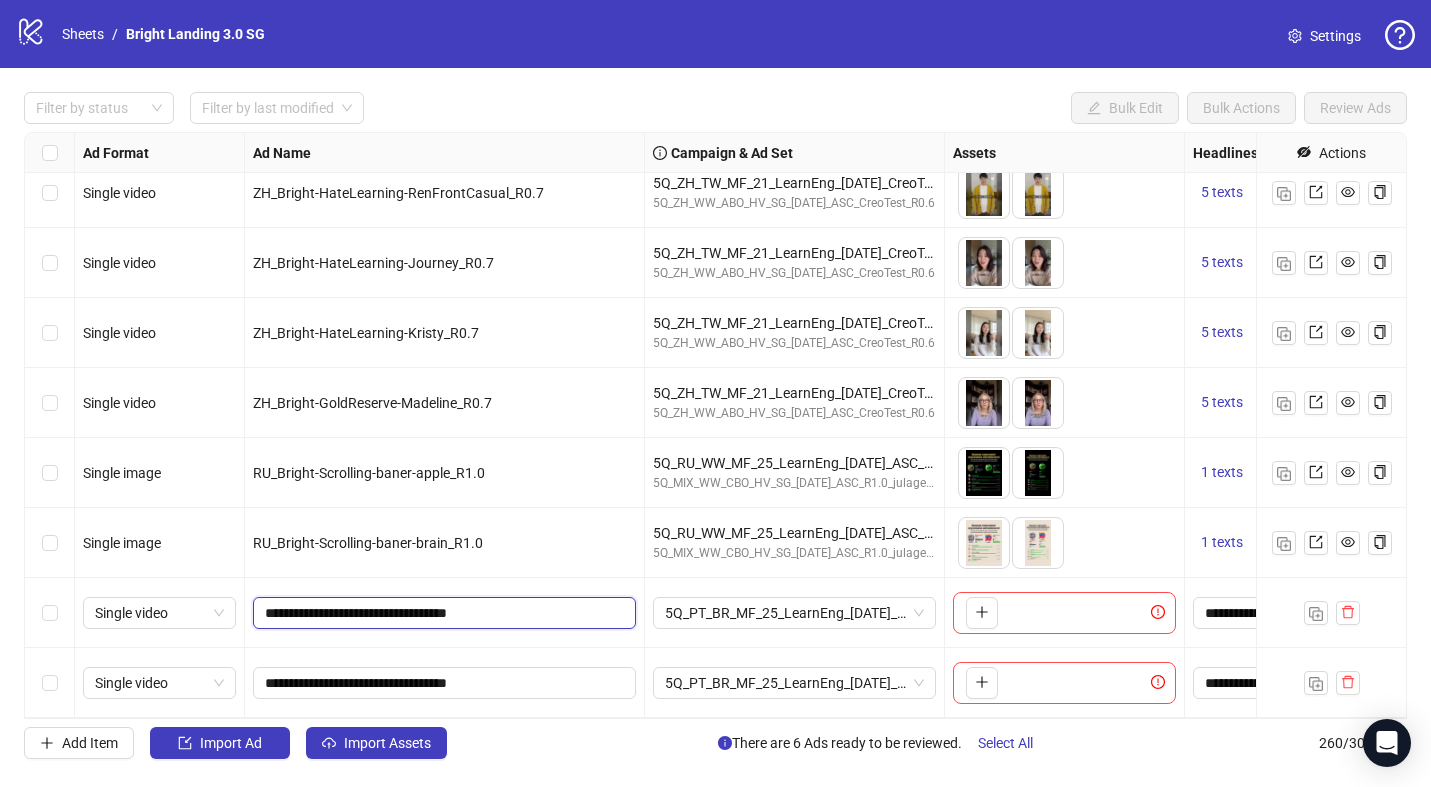 drag, startPoint x: 457, startPoint y: 615, endPoint x: 397, endPoint y: 484, distance: 144.08678 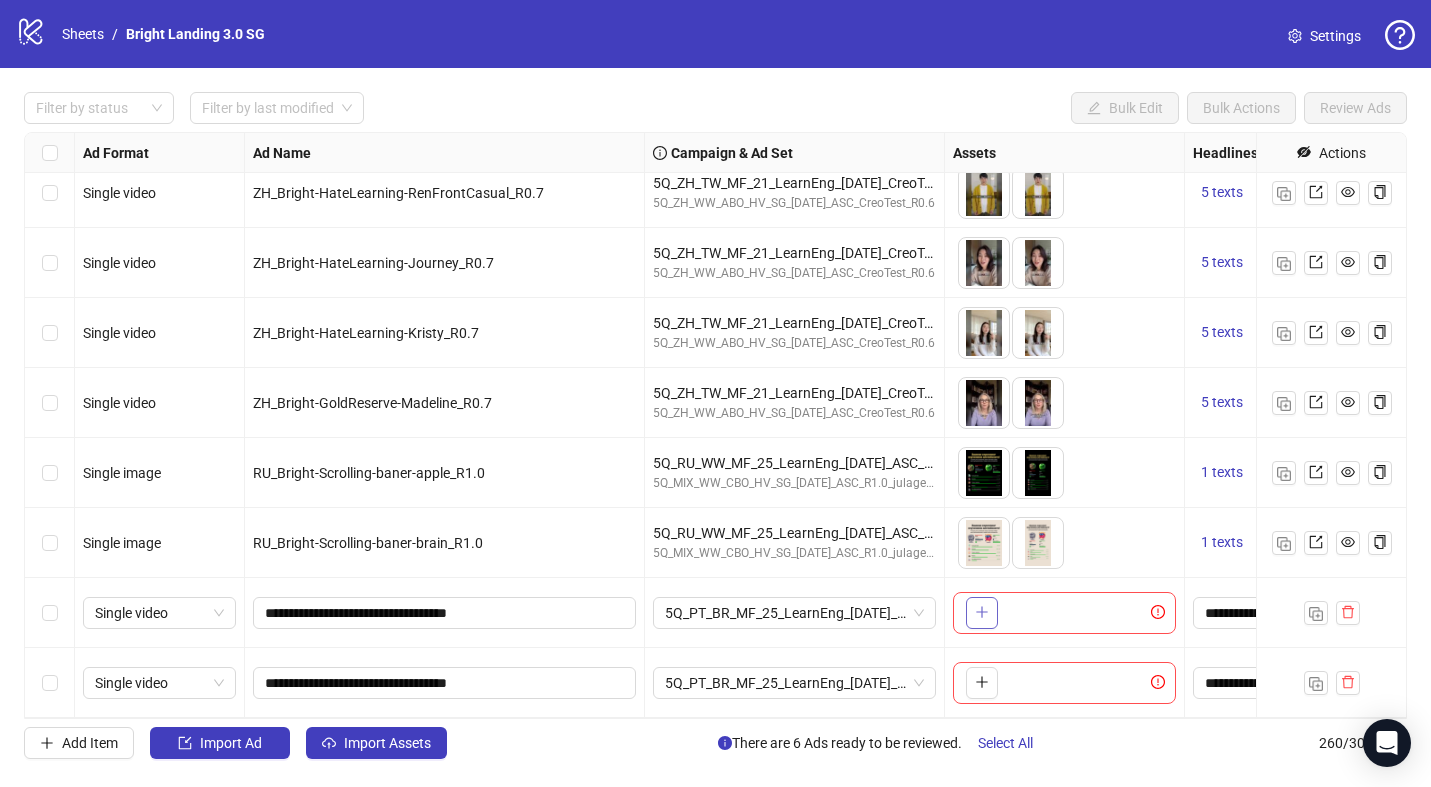 click at bounding box center [982, 613] 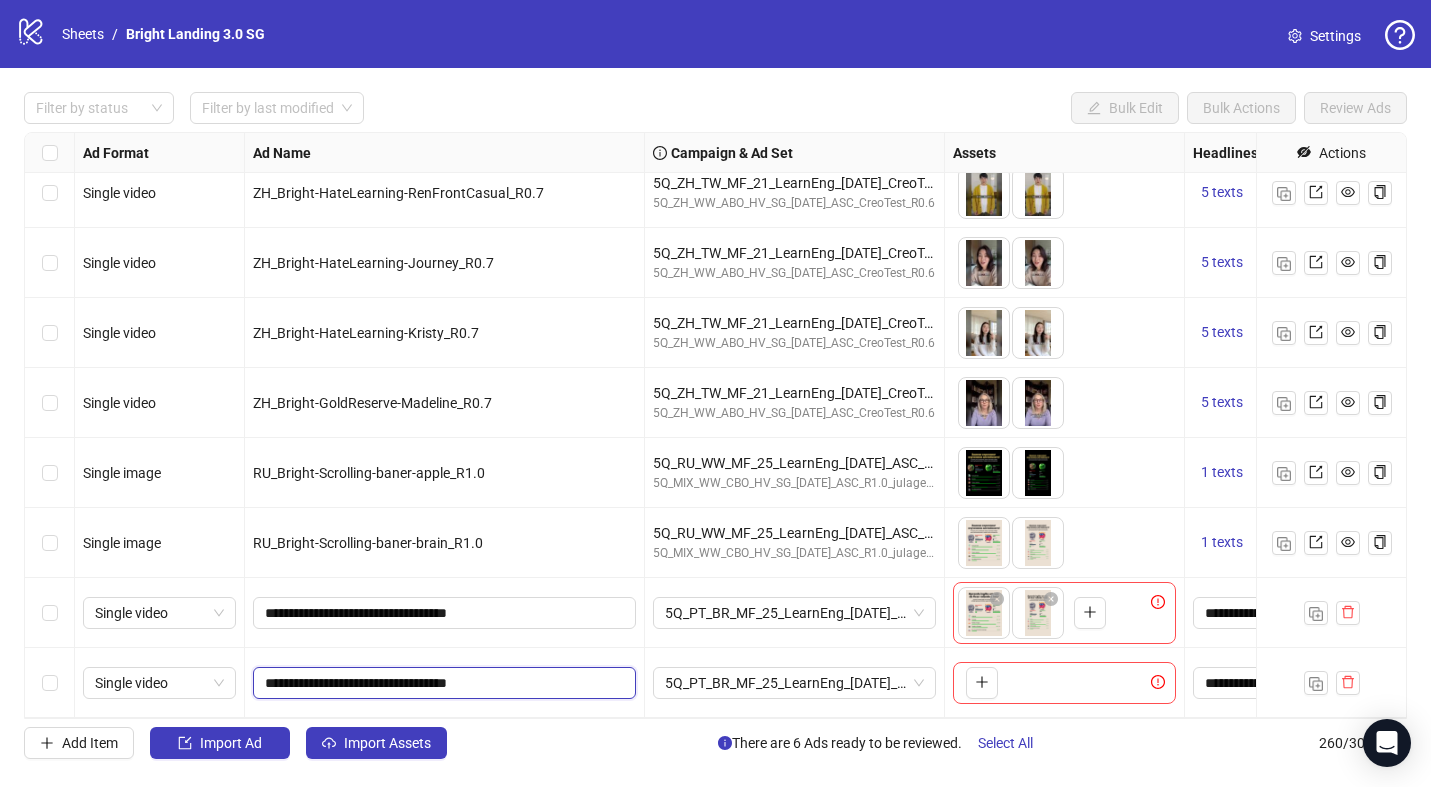 click on "**********" at bounding box center [442, 683] 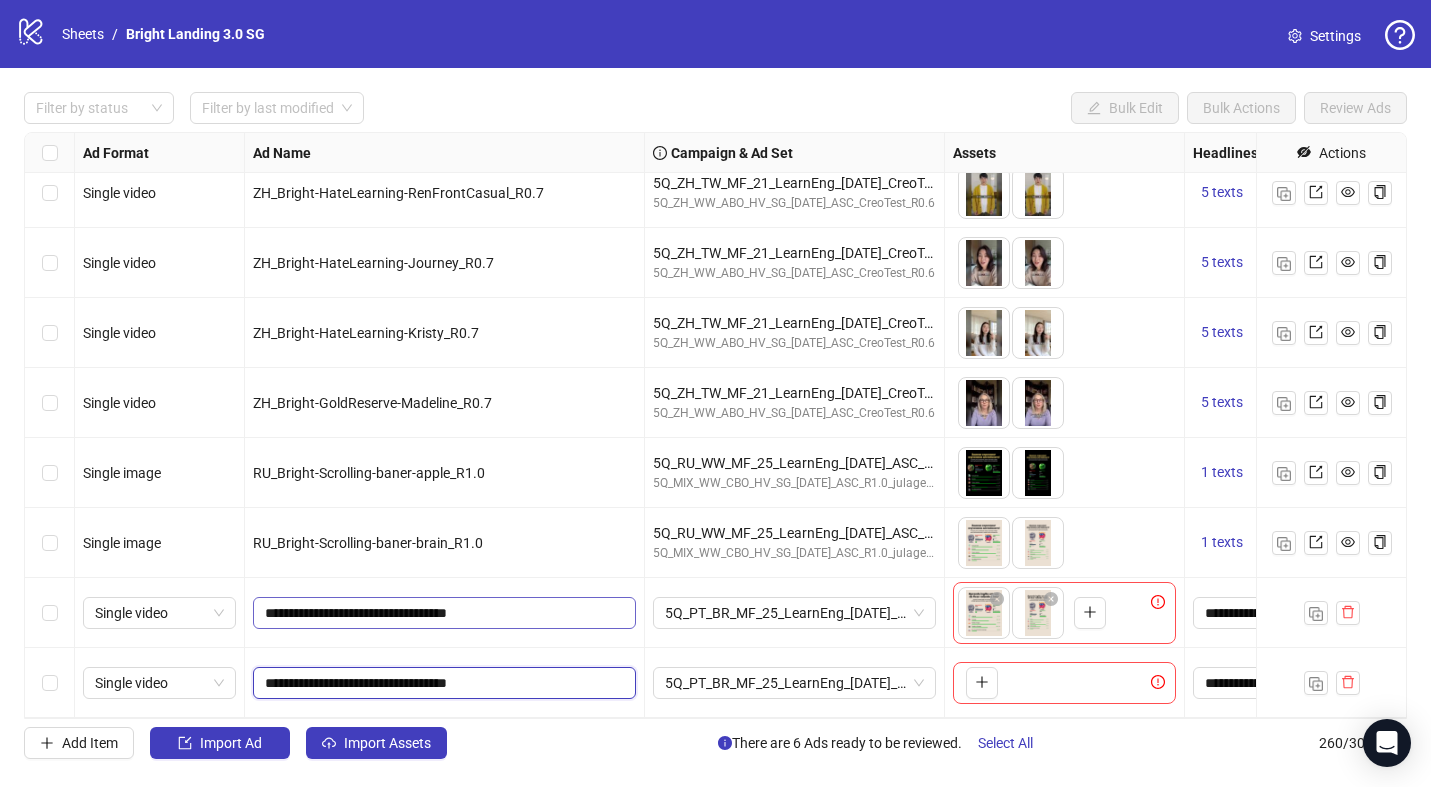 drag, startPoint x: 459, startPoint y: 687, endPoint x: 402, endPoint y: 604, distance: 100.68764 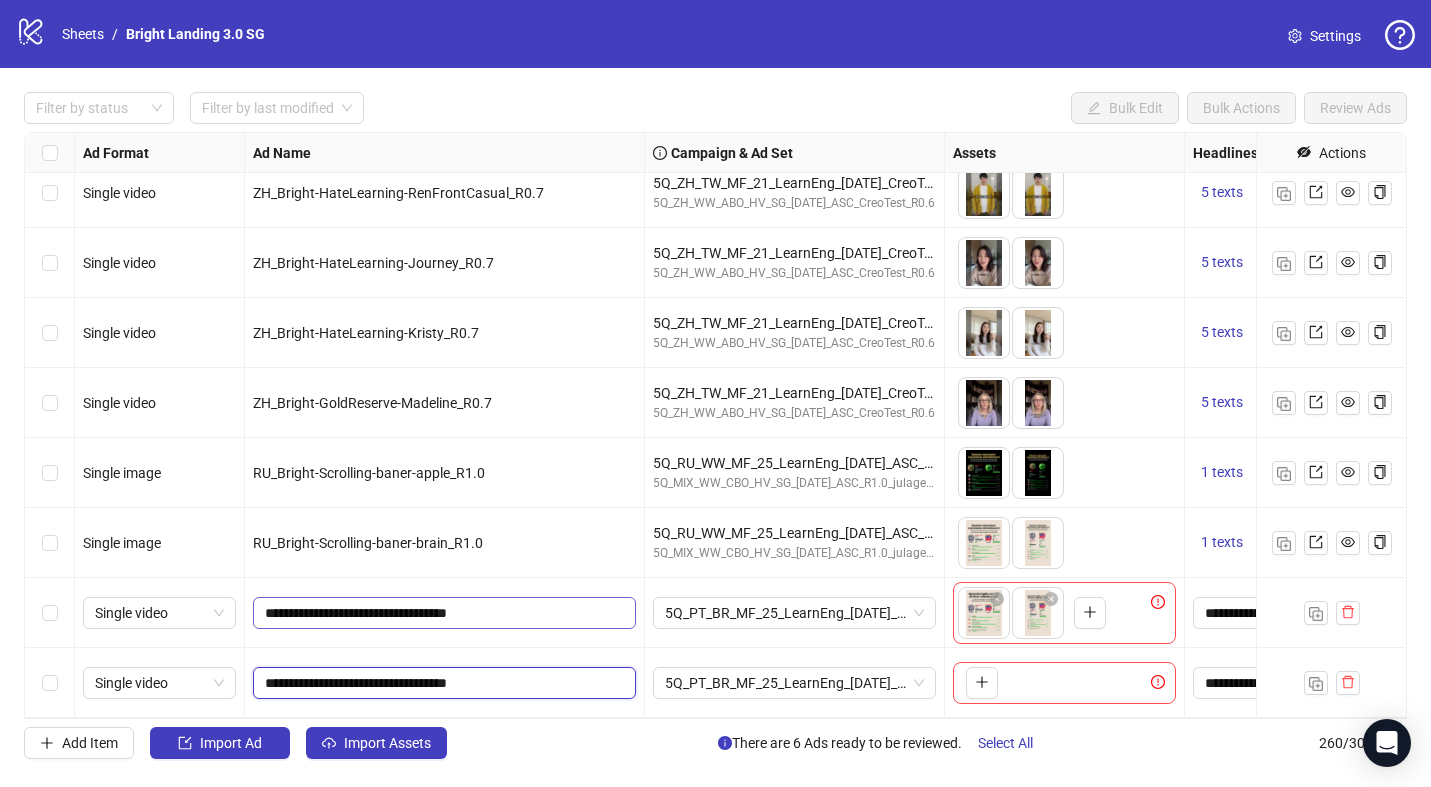 click on "Single video TR_Bright-StandupVeo2_R0.6 5Q_TR_WW_MF_25_LearnEng_[DATE]_CreoTest_R0.6 5Q_TR_WW_ABO_HV_SG_[DATE]_ASC_CreoTest_R0.6
To pick up a draggable item, press the space bar.
While dragging, use the arrow keys to move the item.
Press space again to drop the item in its new position, or press escape to cancel.
3 texts 3 texts Single video TR_Bright-Supernatural-filmcast_R0.6 5Q_TR_WW_MF_25_LearnEng_[DATE]_CreoTest_R0.6 5Q_TR_WW_ABO_HV_SG_[DATE]_ASC_CreoTest_R0.6
To pick up a draggable item, press the space bar.
While dragging, use the arrow keys to move the item.
Press space again to drop the item in its new position, or press escape to cancel.
3 texts 3 texts Single video ZH_Bright-HateLearning-RenFrontCasual_R0.7 5Q_ZH_TW_MF_21_LearnEng_[DATE]_CreoTest_R0.7 5Q_ZH_WW_ABO_HV_SG_[DATE]_ASC_CreoTest_R0.6 5 texts 5 texts Single video ZH_Bright-HateLearning-Journey_R0.7 5Q_ZH_TW_MF_21_LearnEng_[DATE]_CreoTest_R0.7 5Q_ZH_WW_ABO_HV_SG_[DATE]_ASC_CreoTest_R0.6 + 4 +" at bounding box center [1480, -17522] 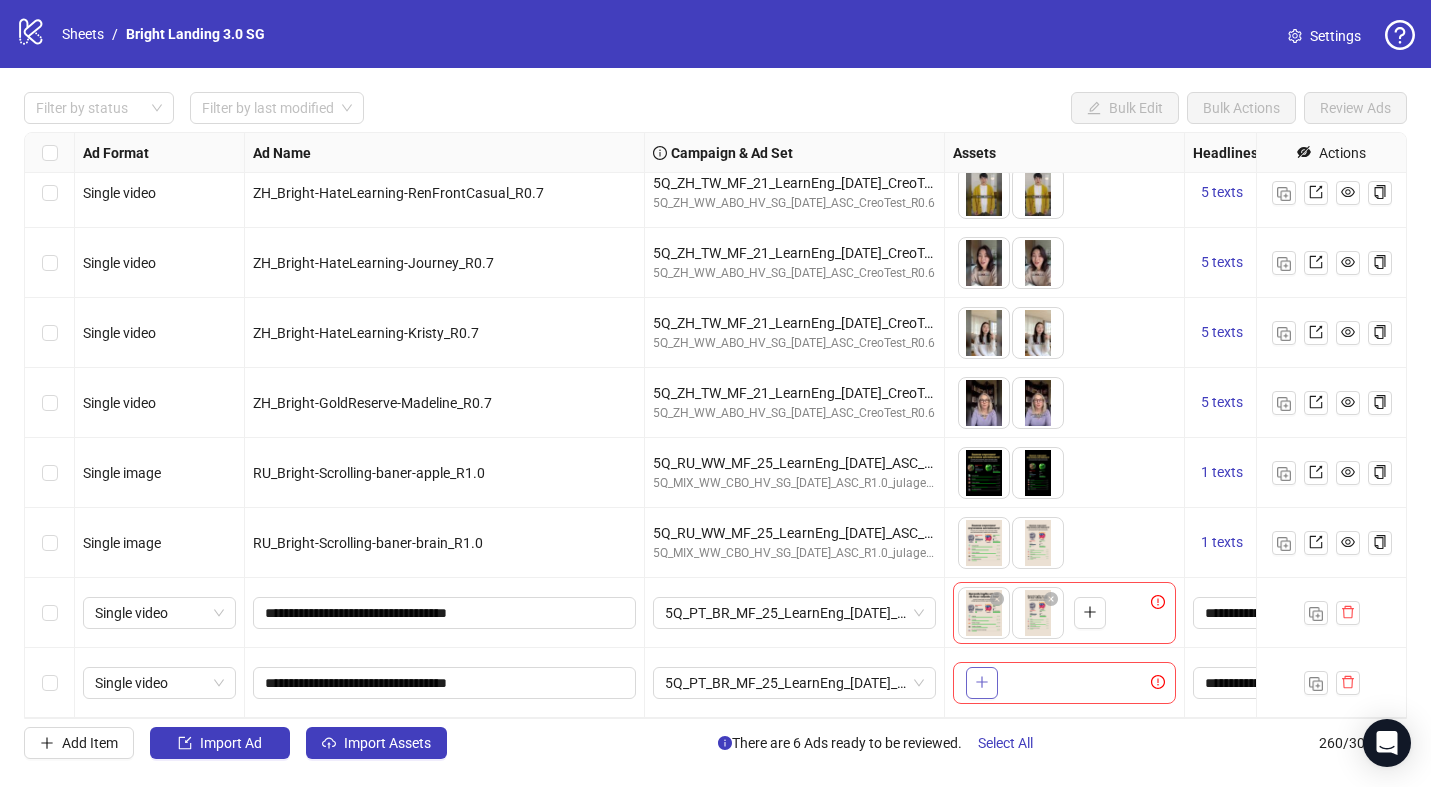 click 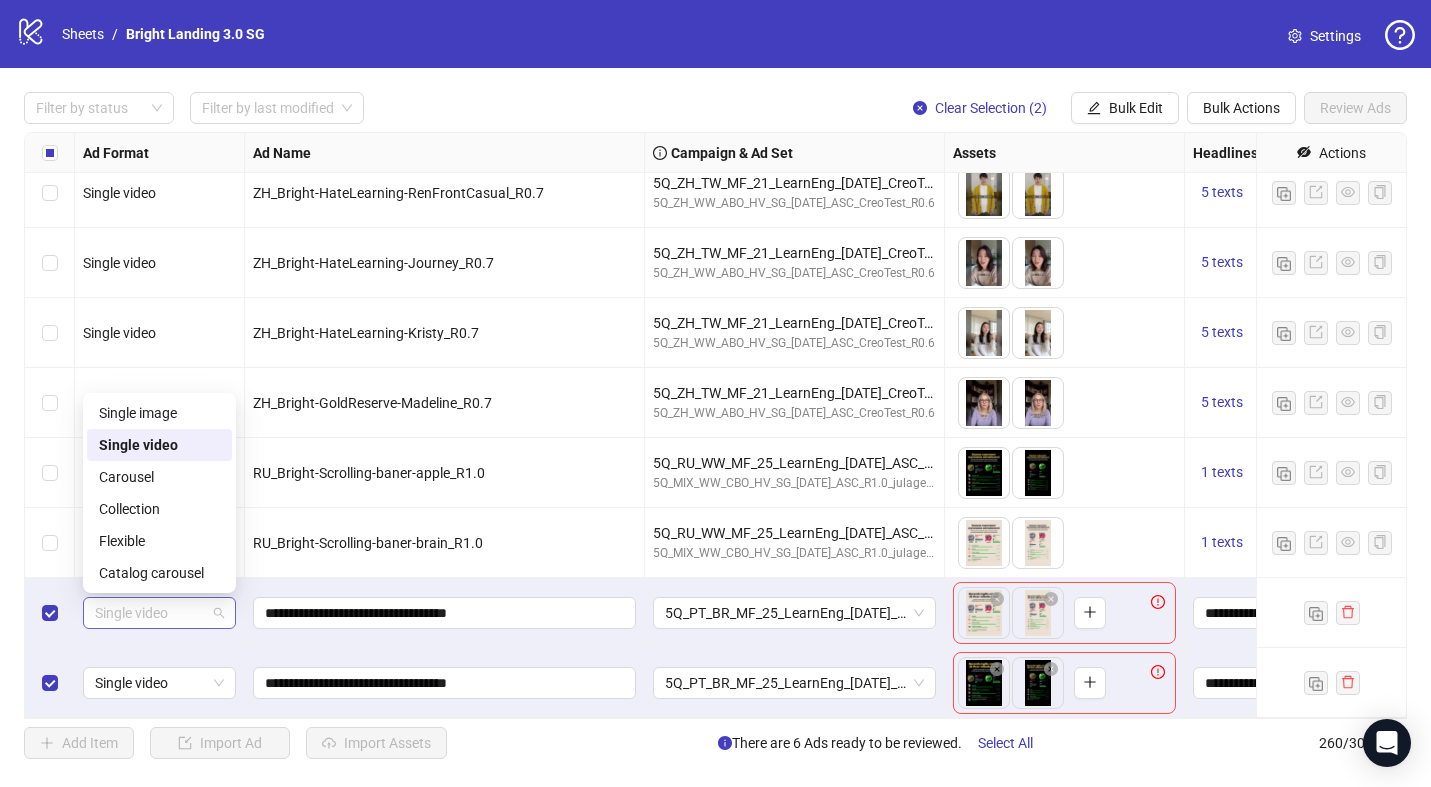 click on "Single video" at bounding box center (159, 613) 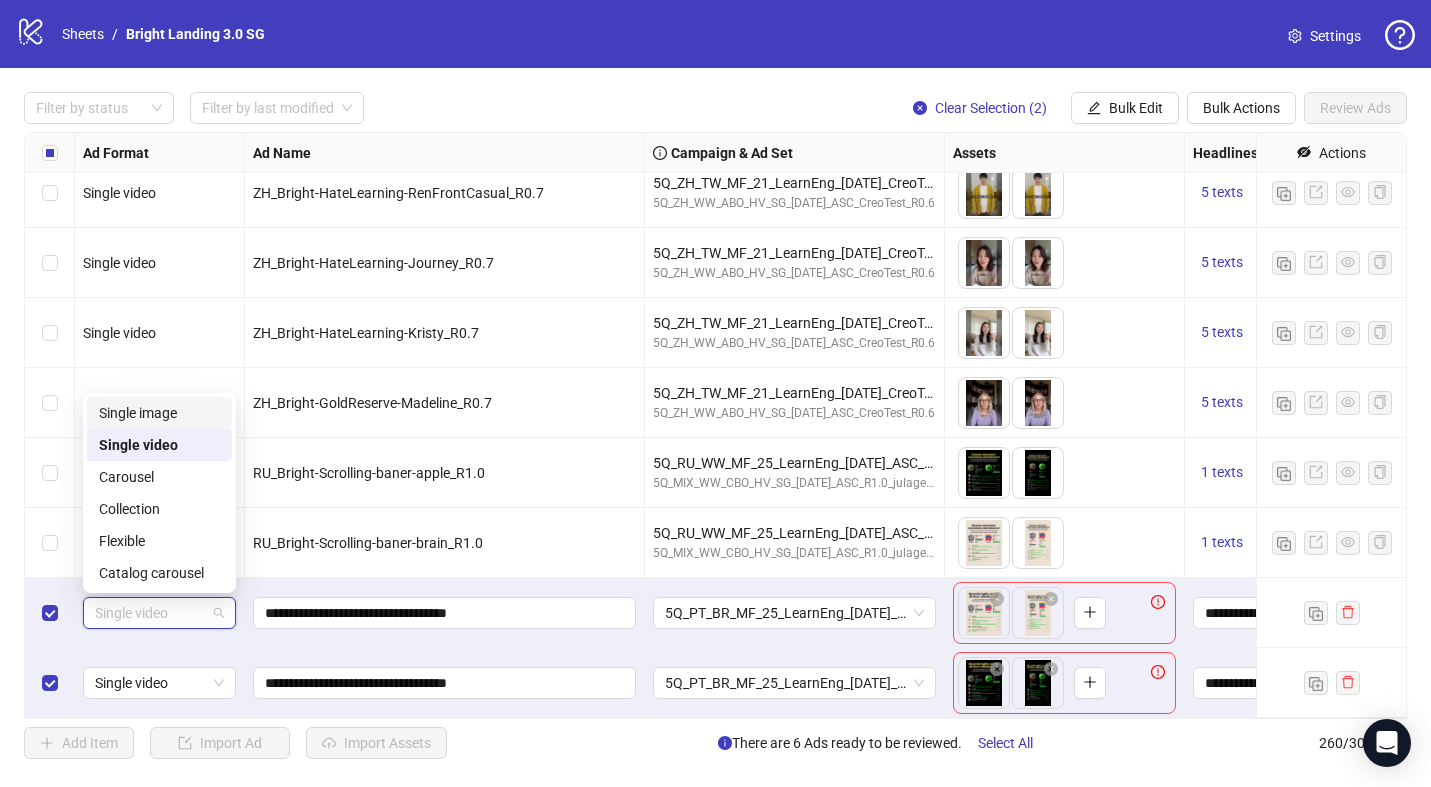 click on "Single image" at bounding box center [159, 413] 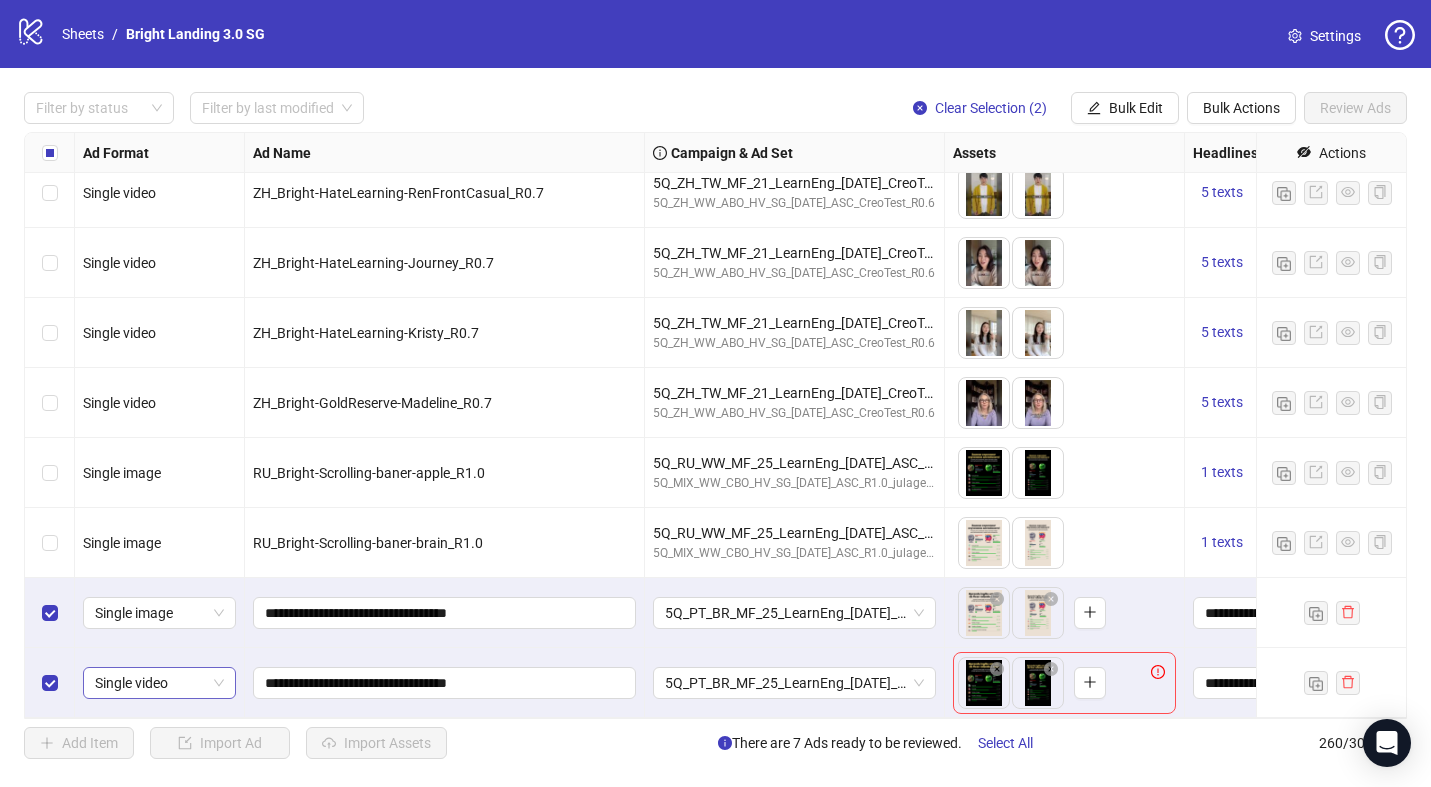 click on "Single video" at bounding box center (159, 683) 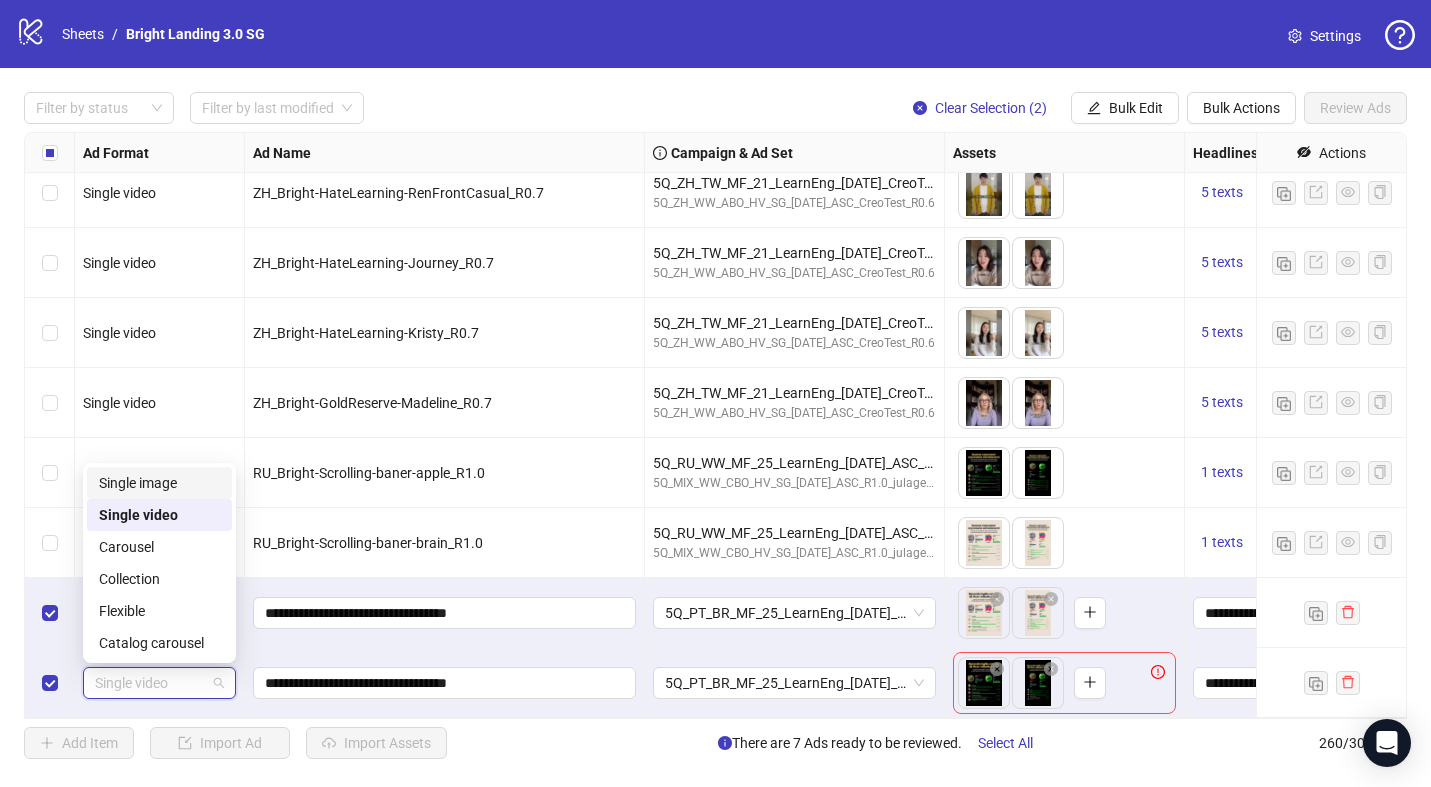 click on "Single image" at bounding box center [159, 483] 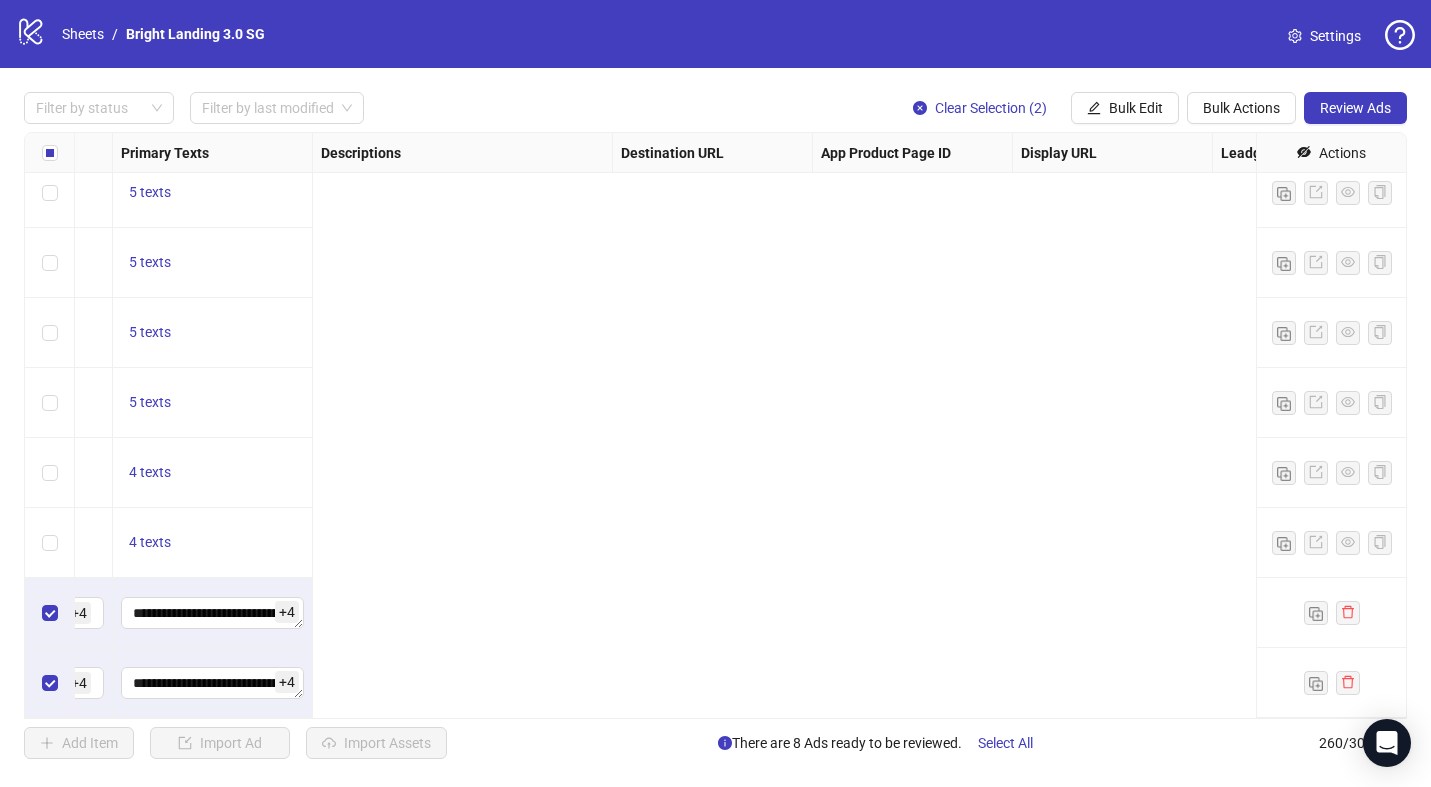 scroll, scrollTop: 17655, scrollLeft: 0, axis: vertical 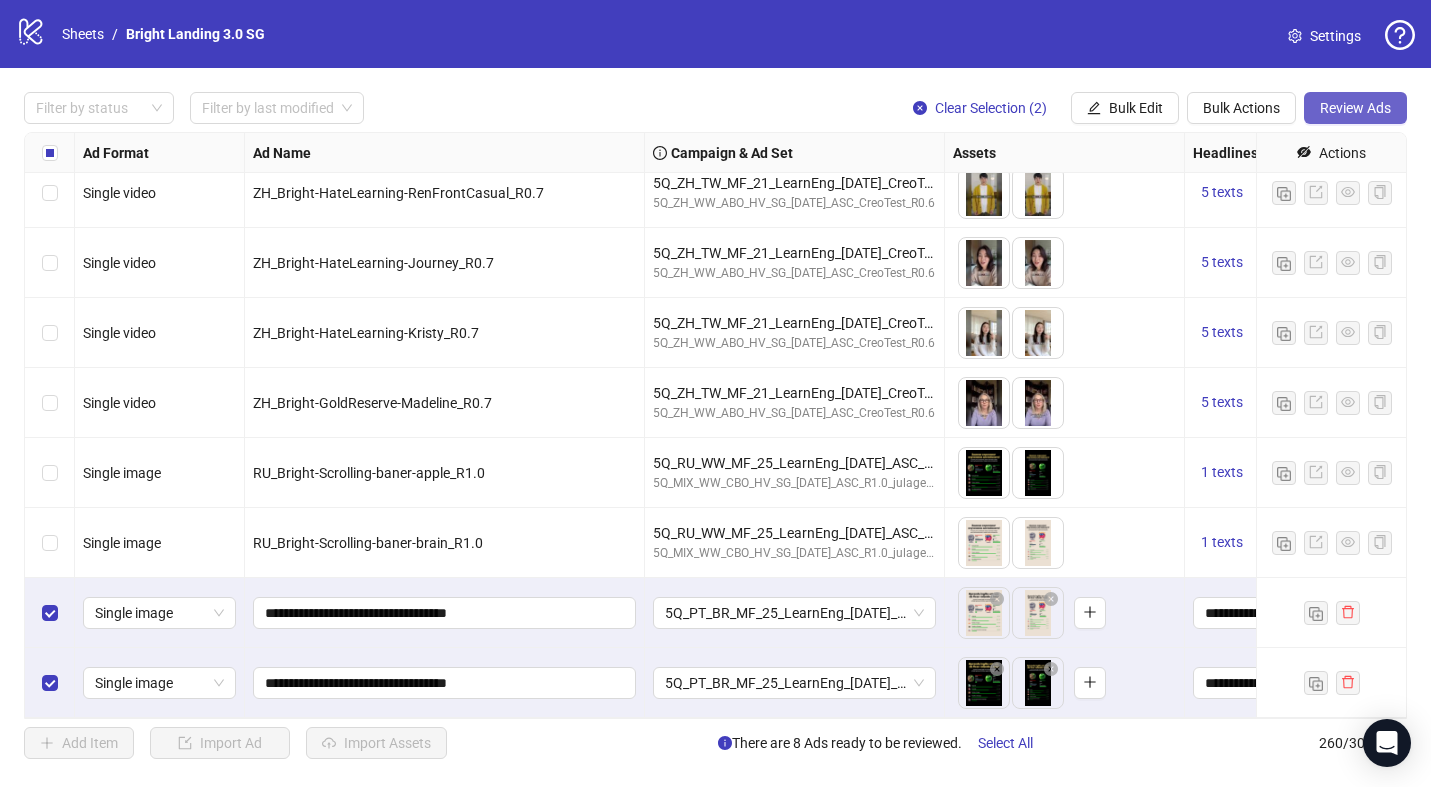 click on "Review Ads" at bounding box center (1355, 108) 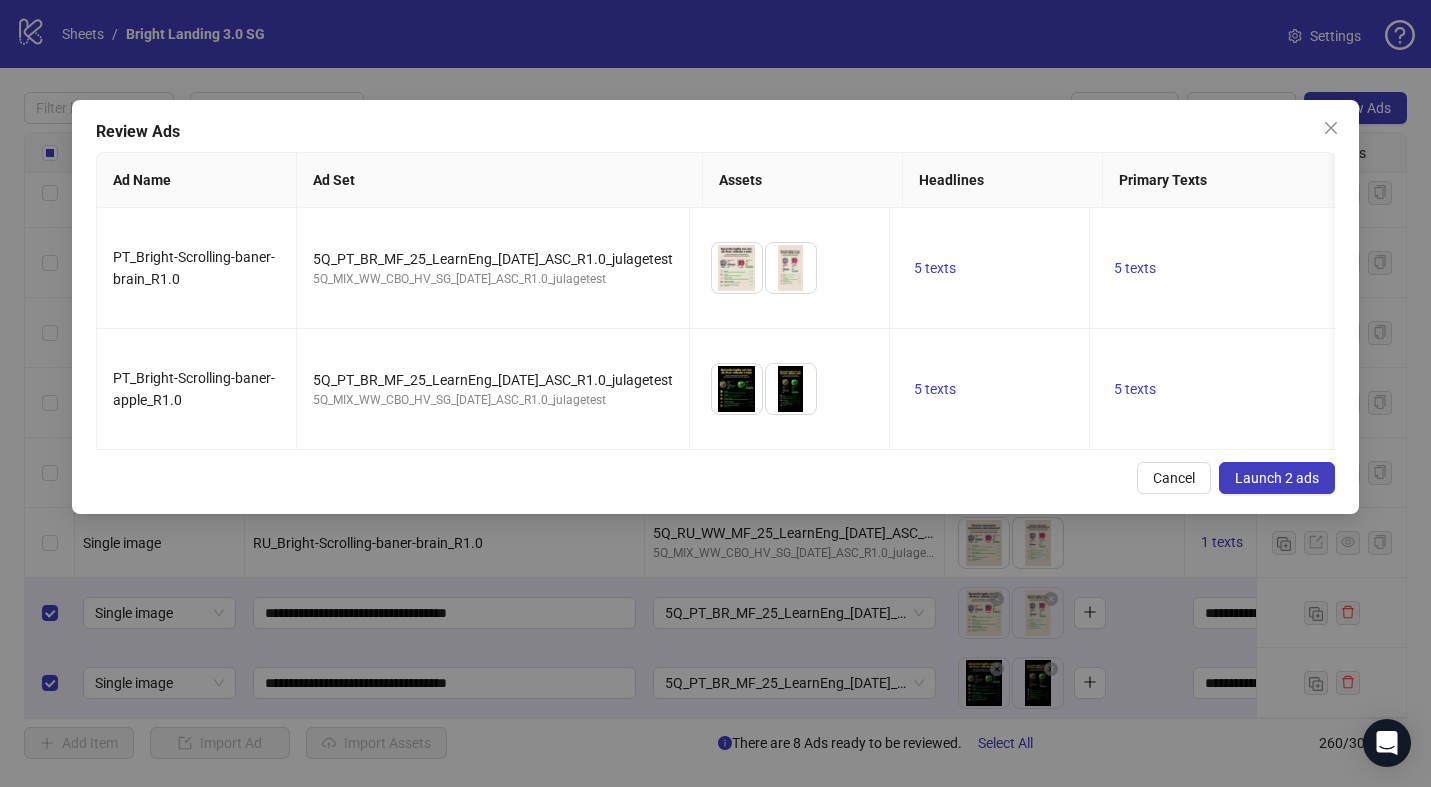click on "Launch 2 ads" at bounding box center [1277, 478] 